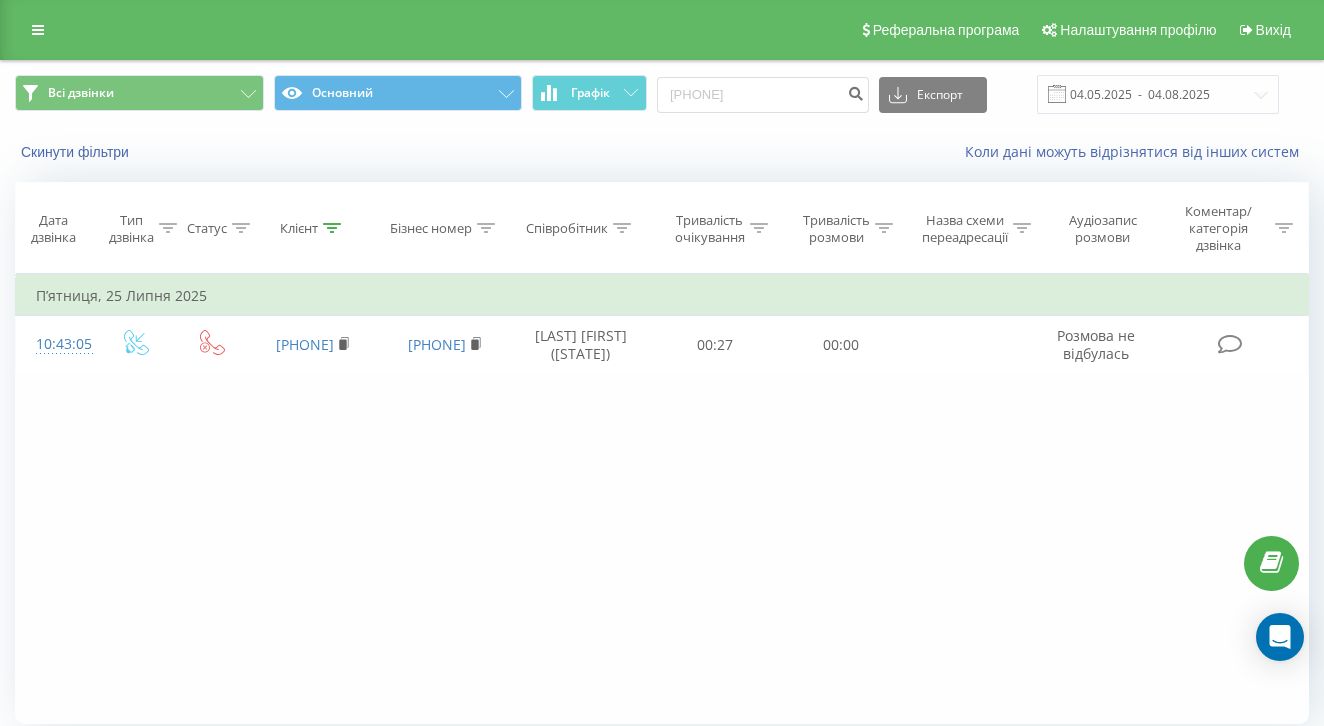 scroll, scrollTop: 0, scrollLeft: 0, axis: both 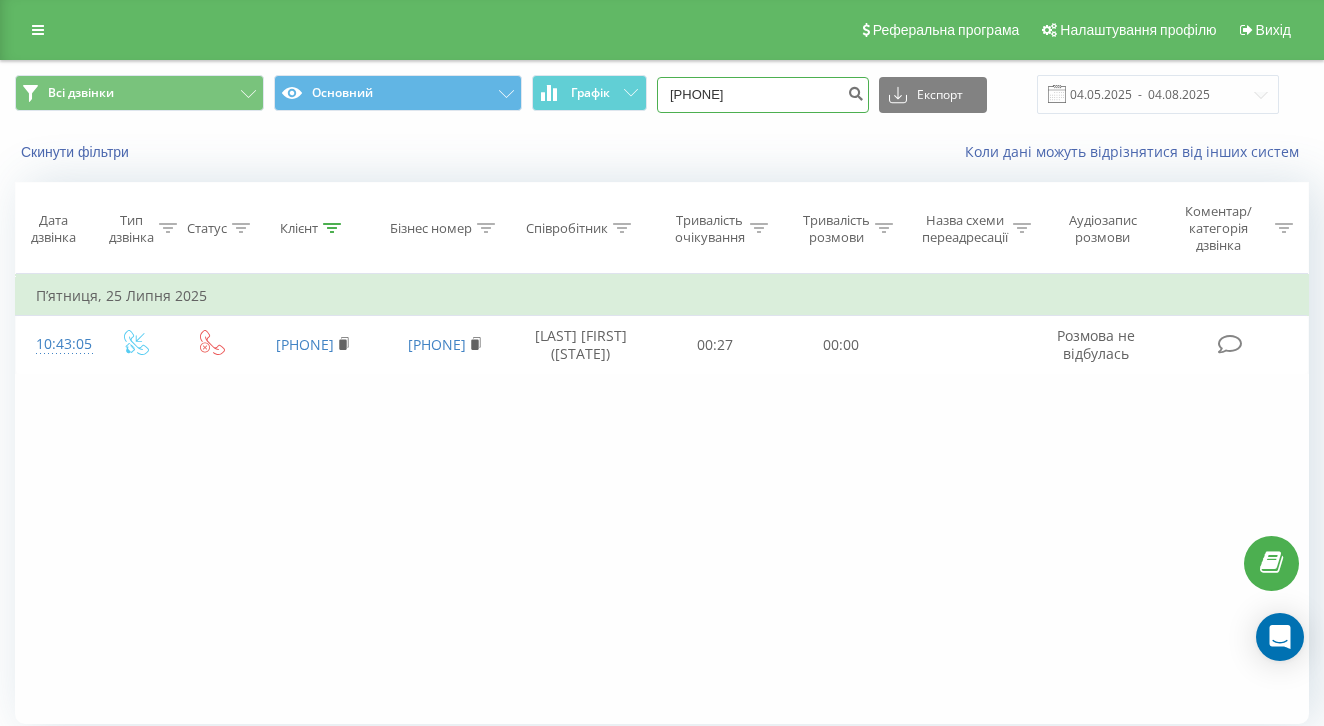 click on "0979005925" at bounding box center (763, 95) 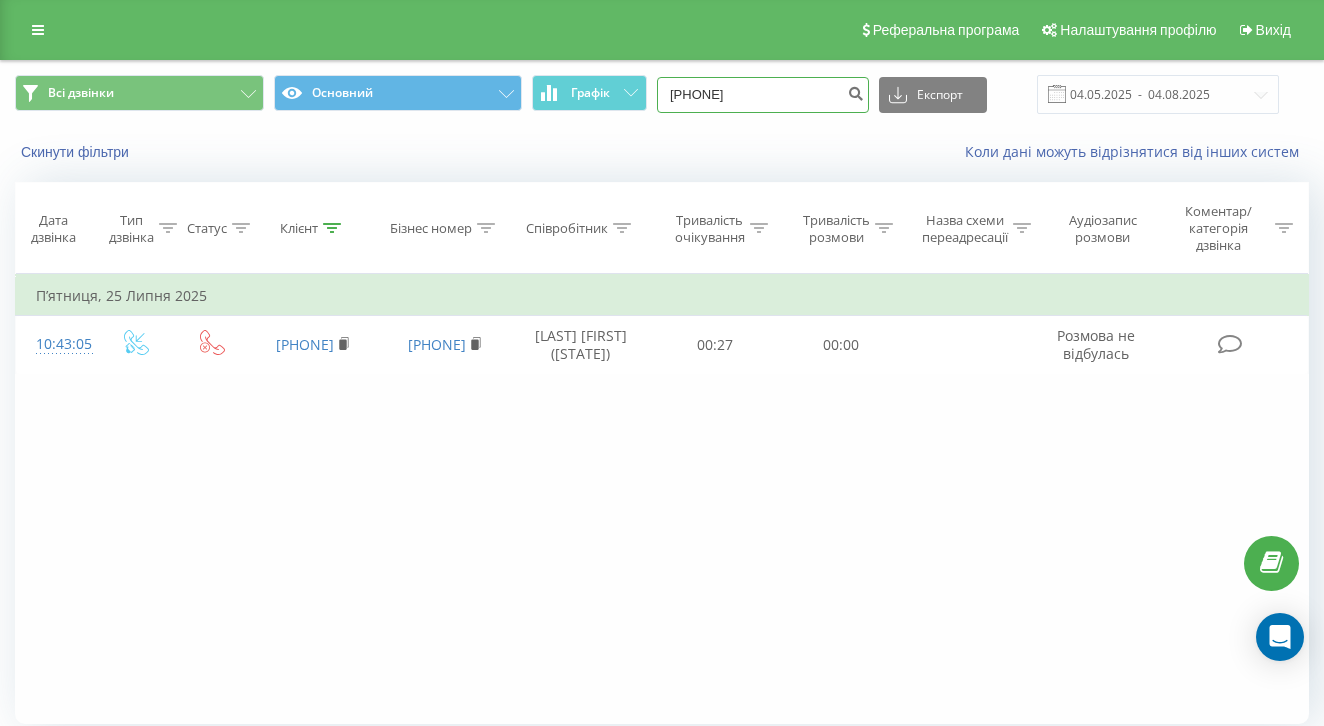click on "0979005925" at bounding box center (763, 95) 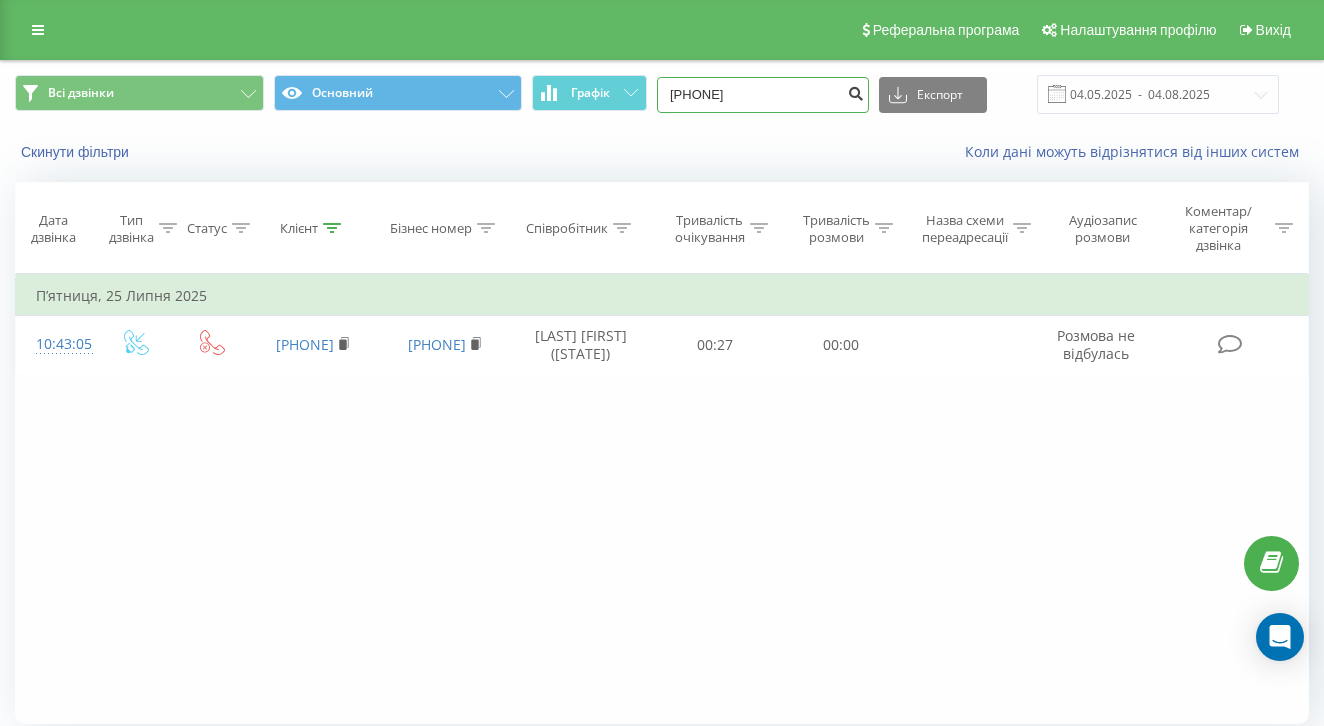 paste on "681348870" 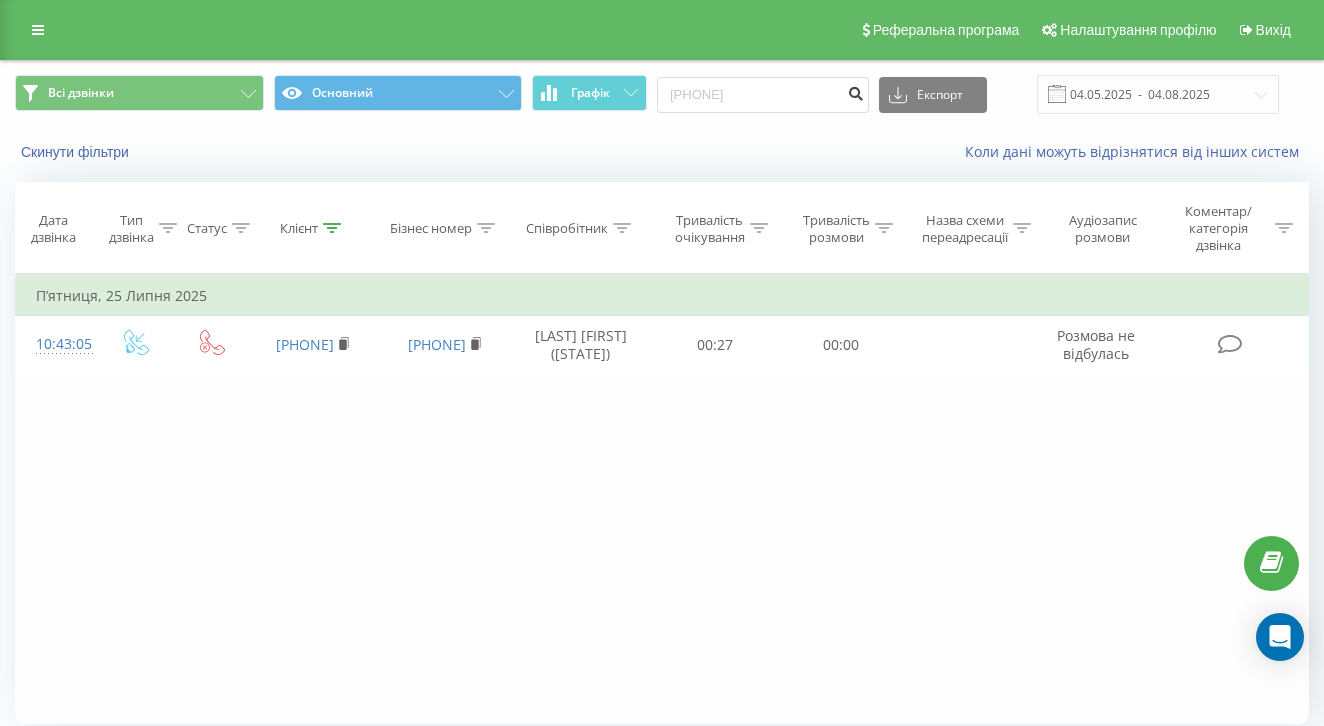 click at bounding box center [855, 95] 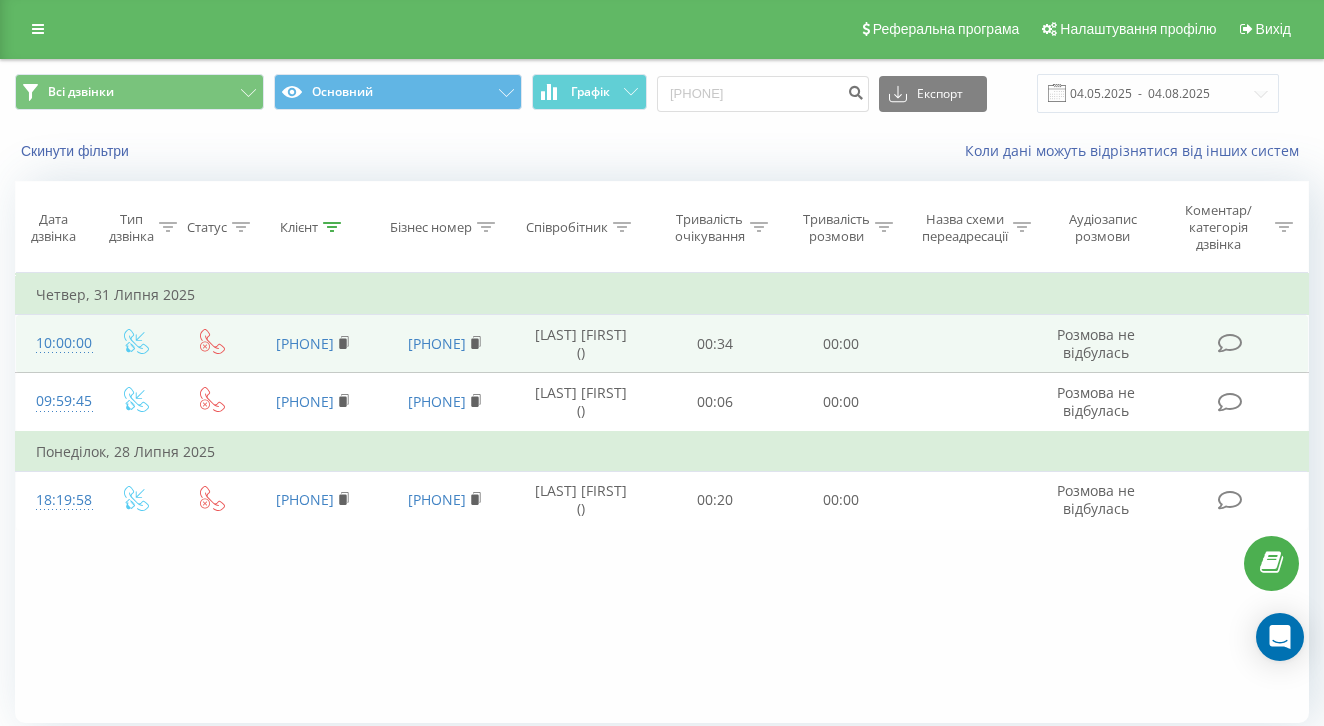 scroll, scrollTop: 1, scrollLeft: 0, axis: vertical 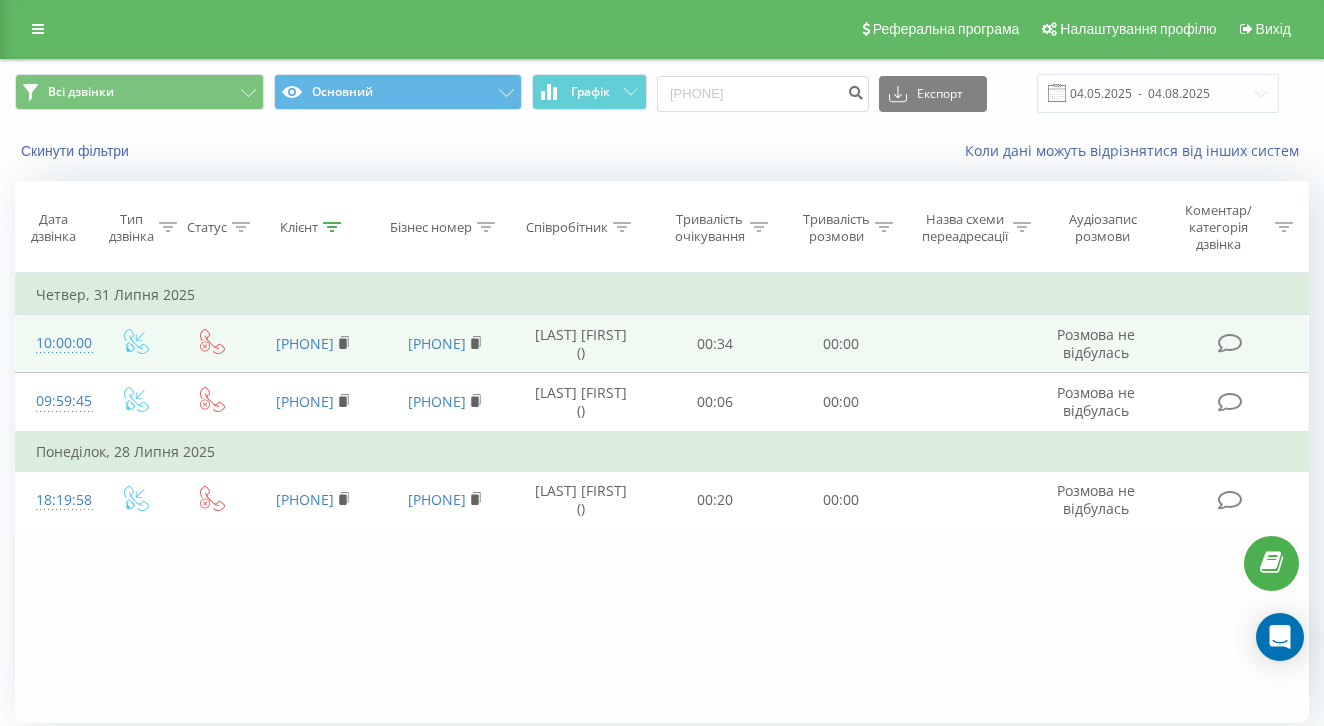 click on "Власенко Денис ()" at bounding box center [580, 344] 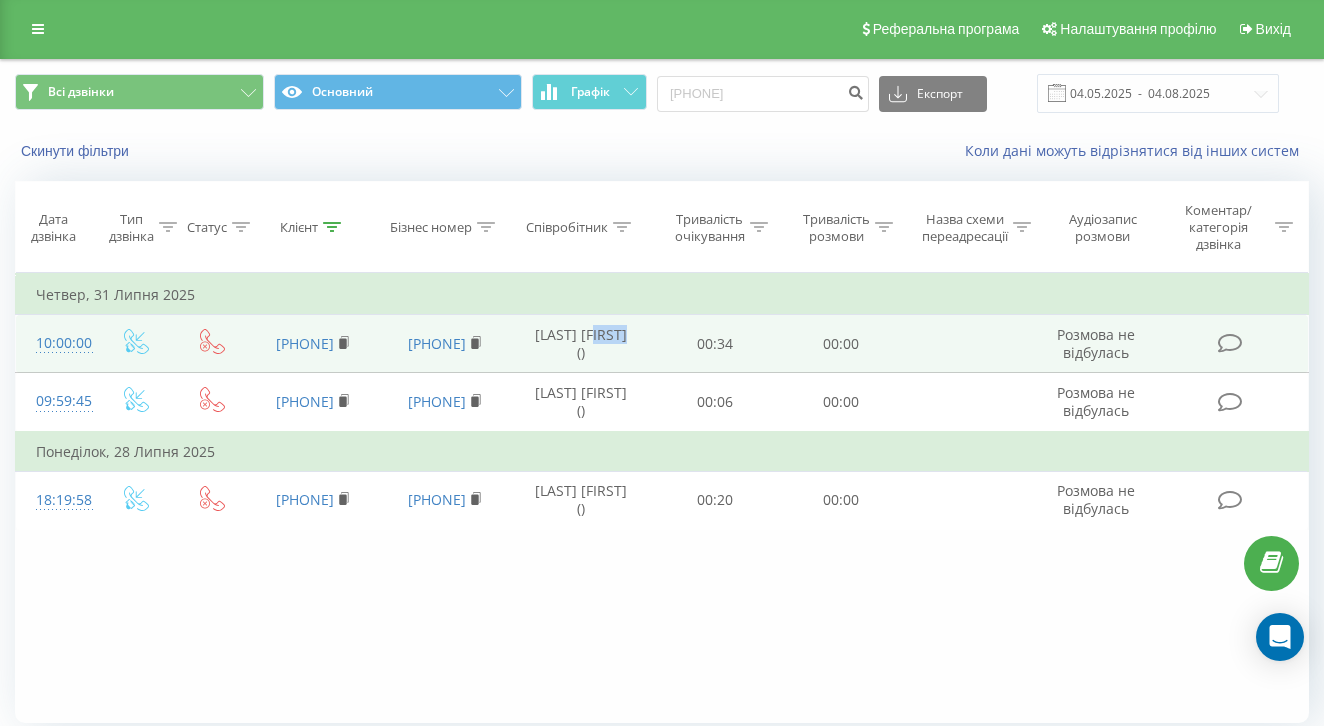 click on "Власенко Денис ()" at bounding box center (580, 344) 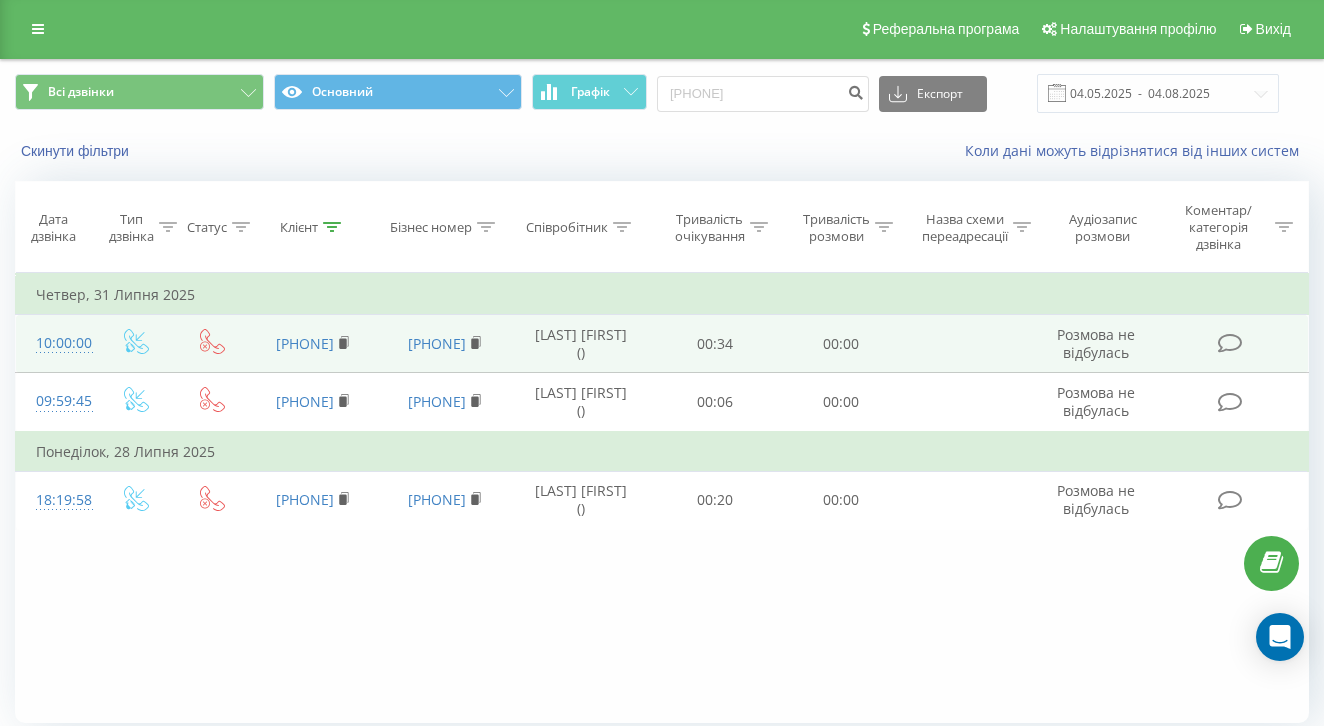 click on "Власенко Денис ()" at bounding box center (580, 344) 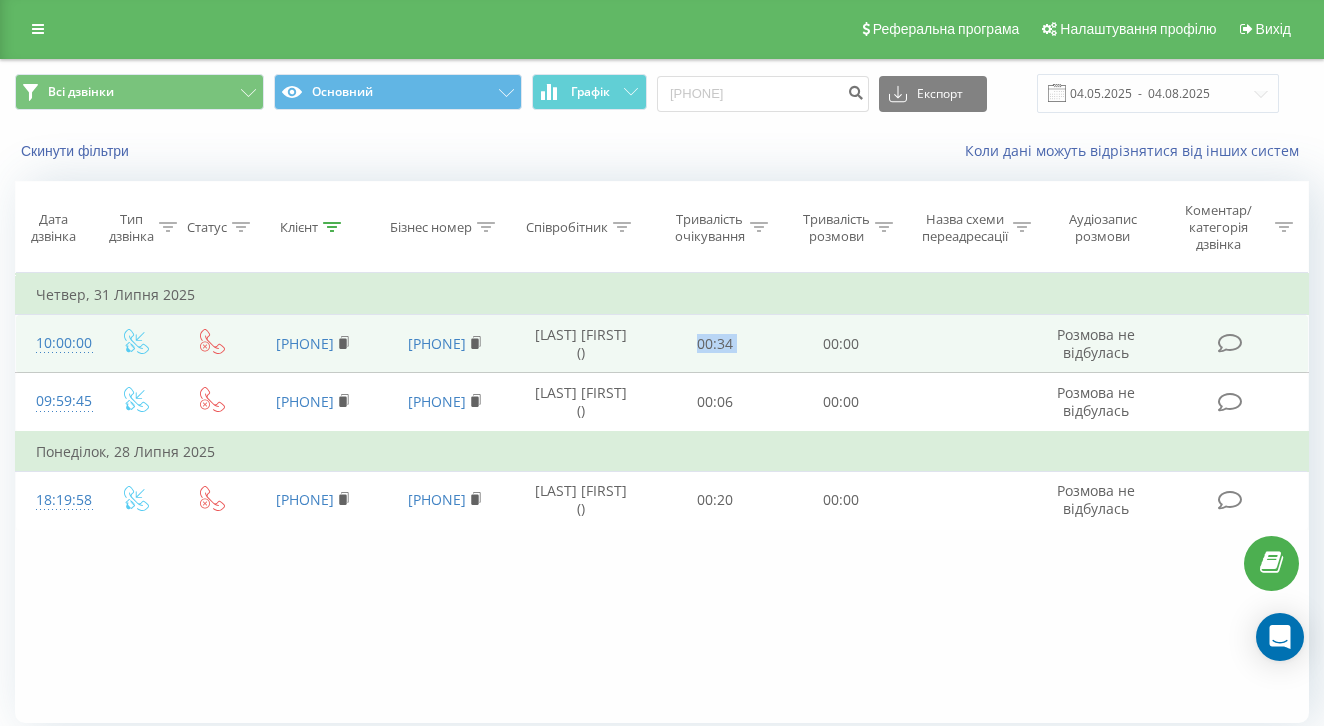 click on "00:34" at bounding box center [715, 344] 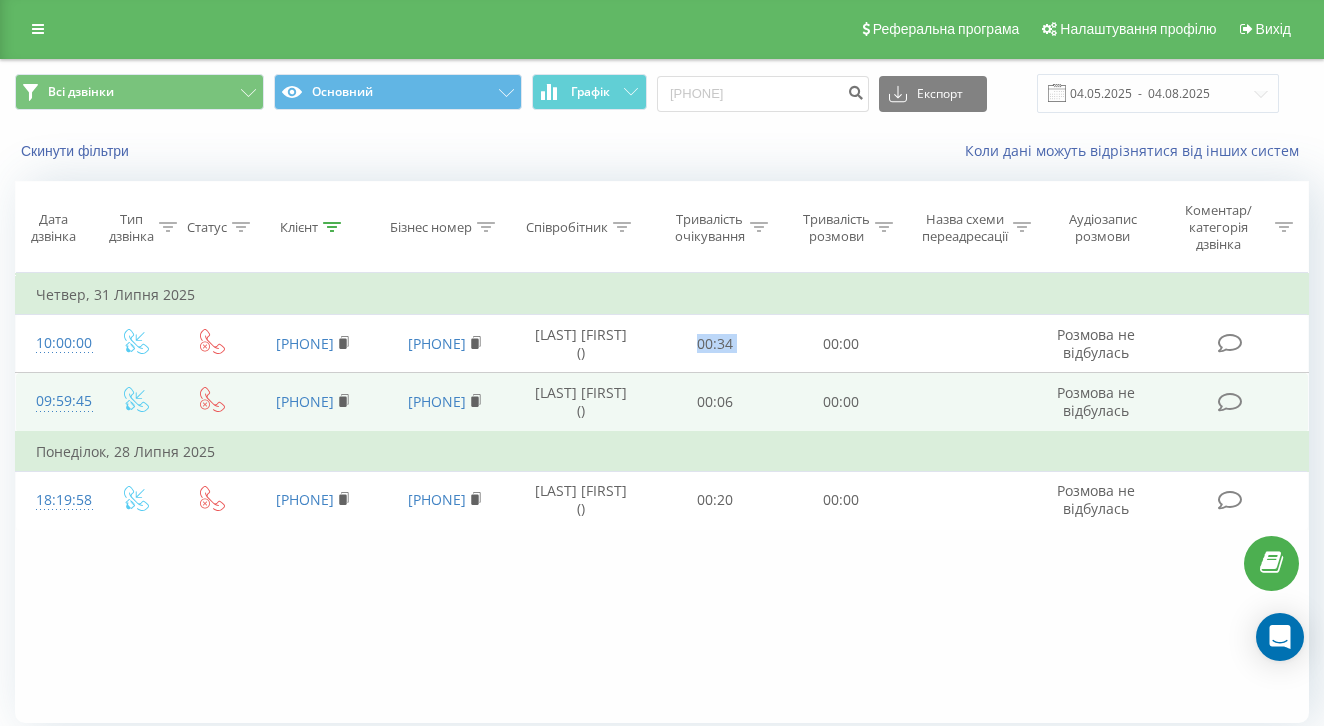 click on "00:06" at bounding box center [715, 402] 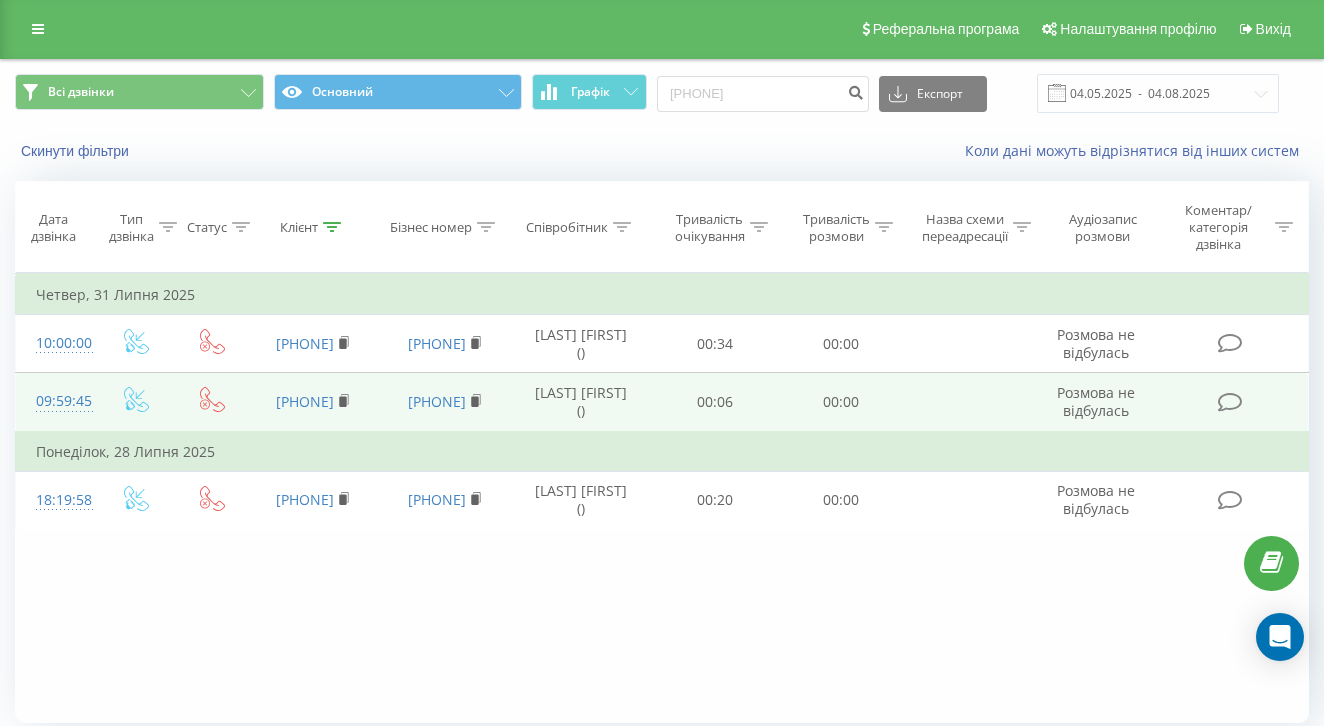 click on "00:06" at bounding box center [715, 402] 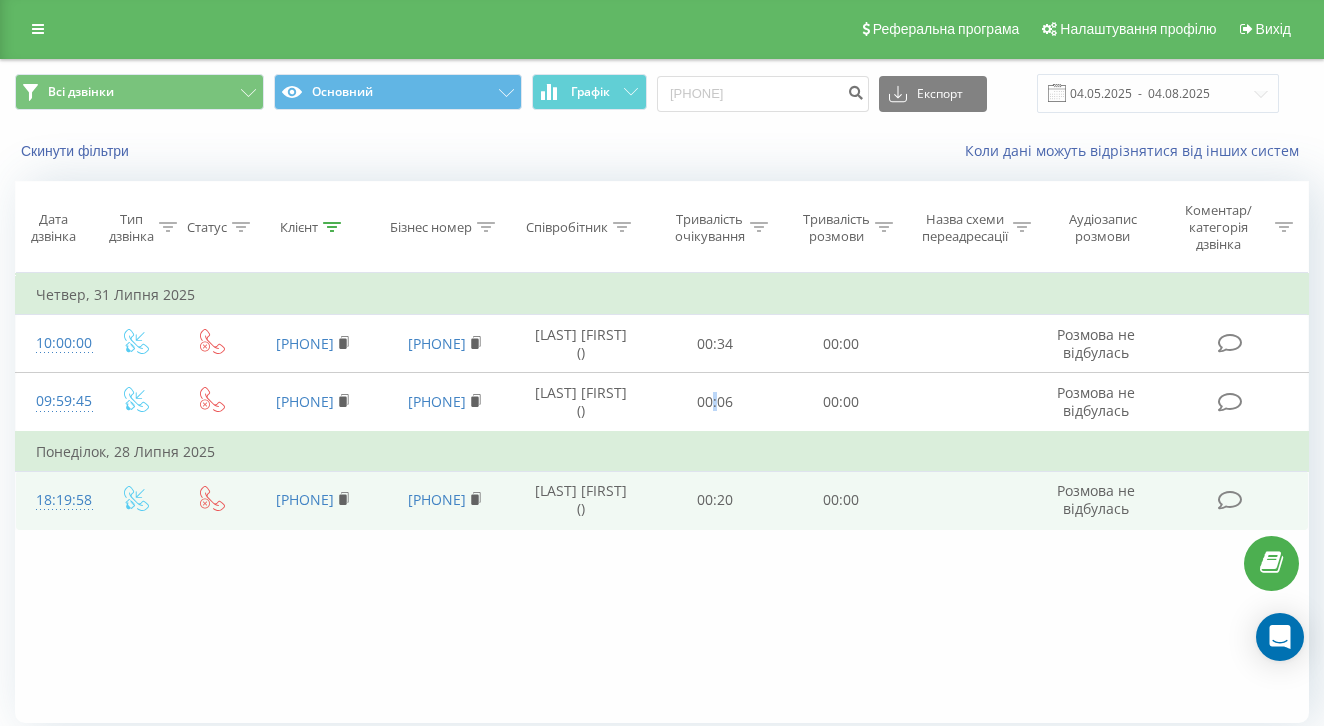 click on "00:20" at bounding box center [715, 500] 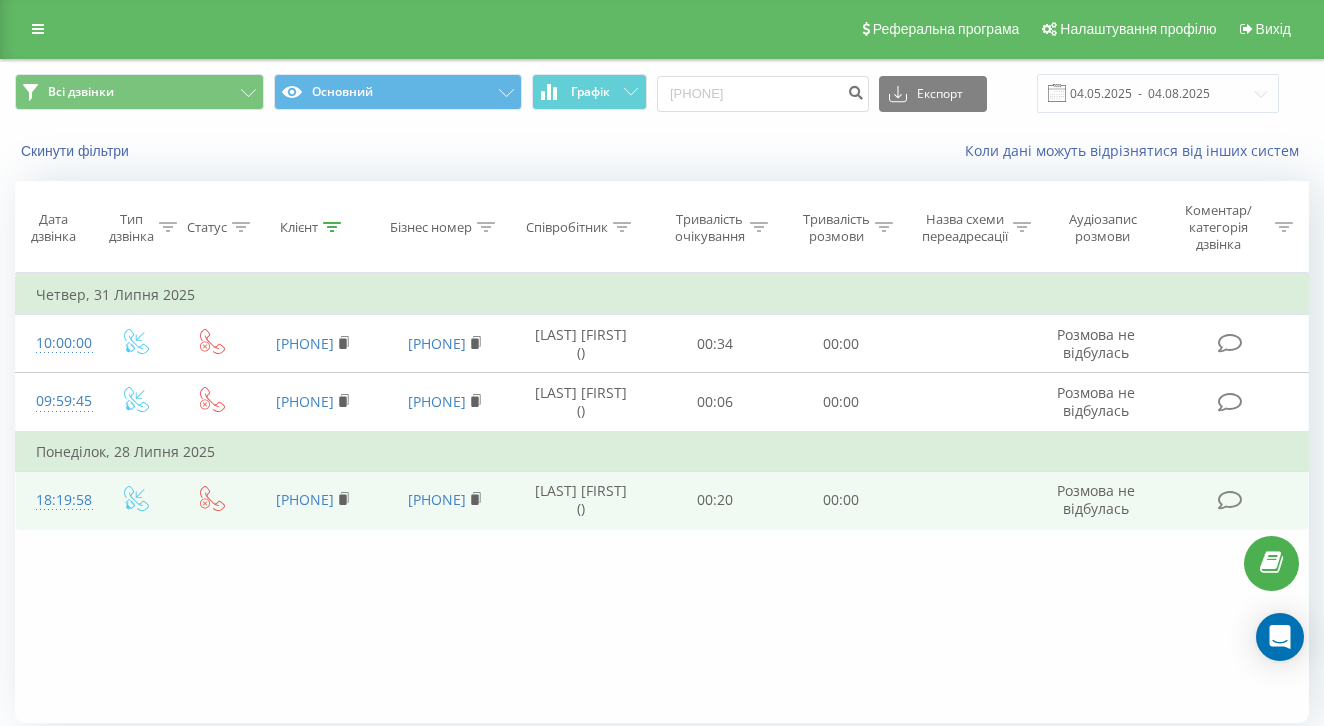 click on "00:20" at bounding box center (715, 500) 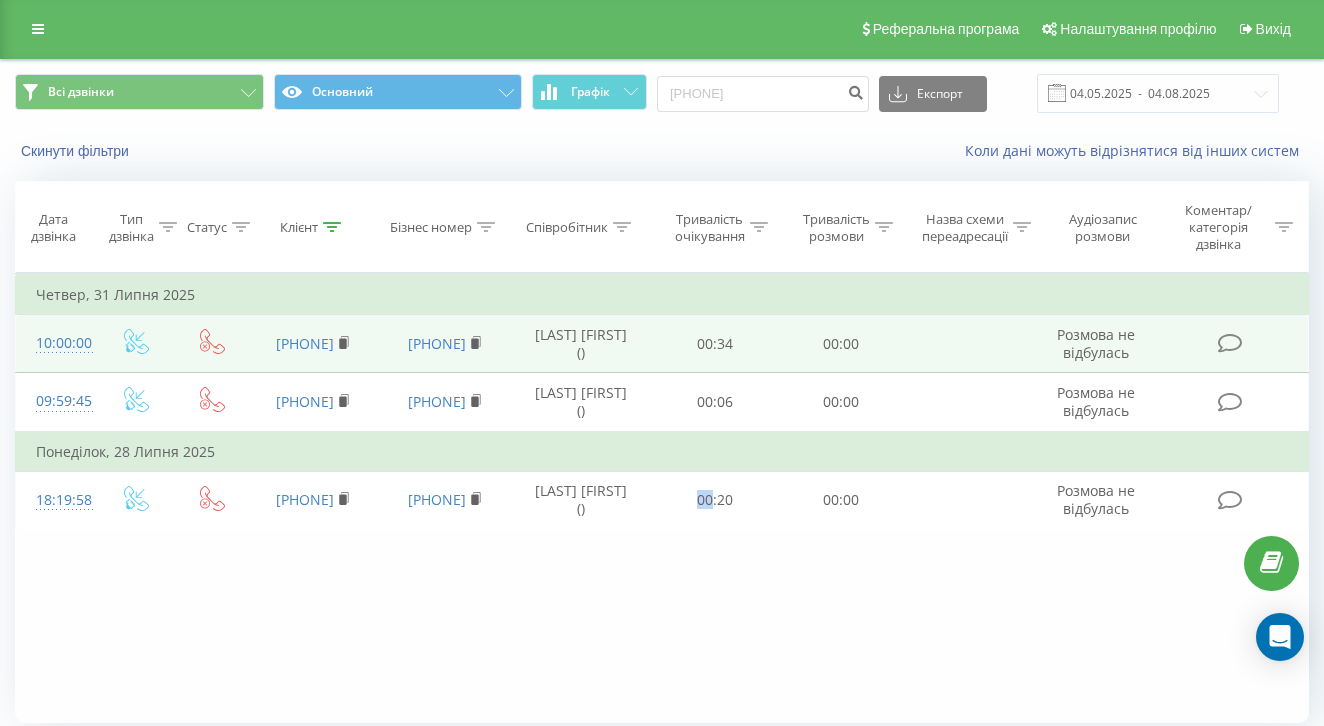 click on "00:34" at bounding box center [715, 344] 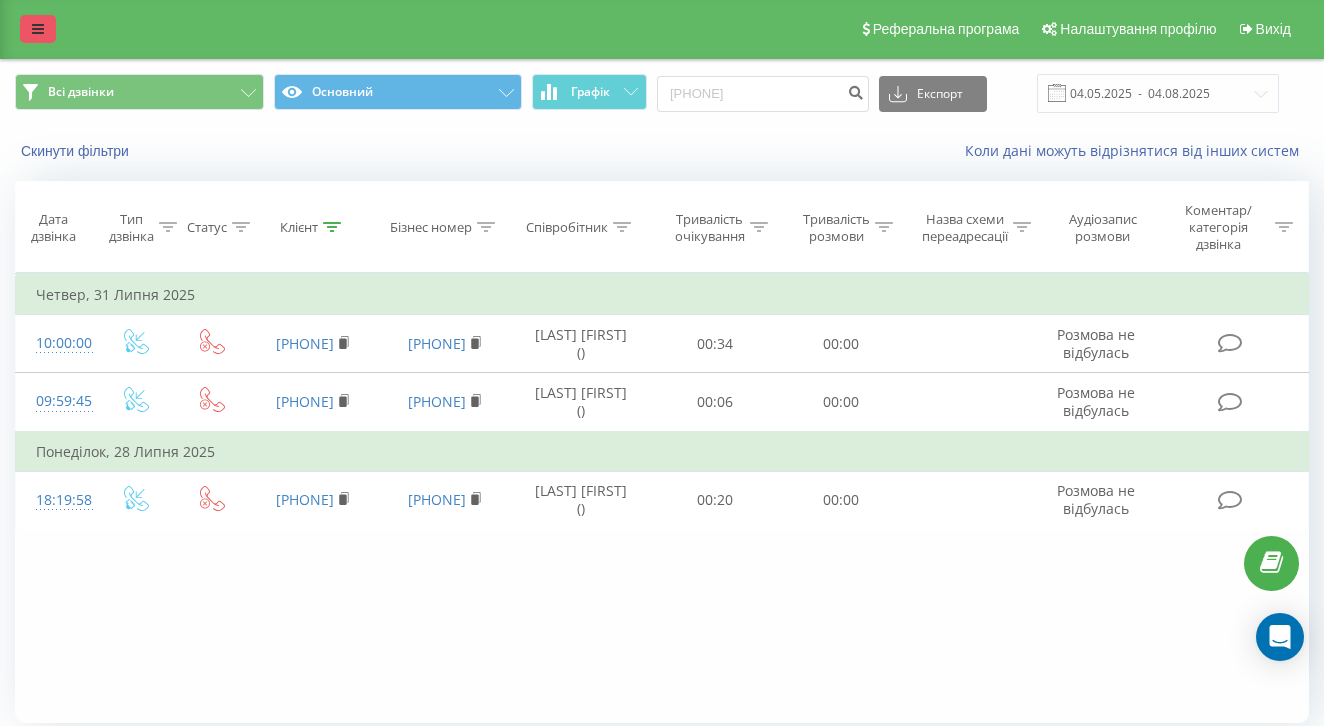 click at bounding box center [38, 29] 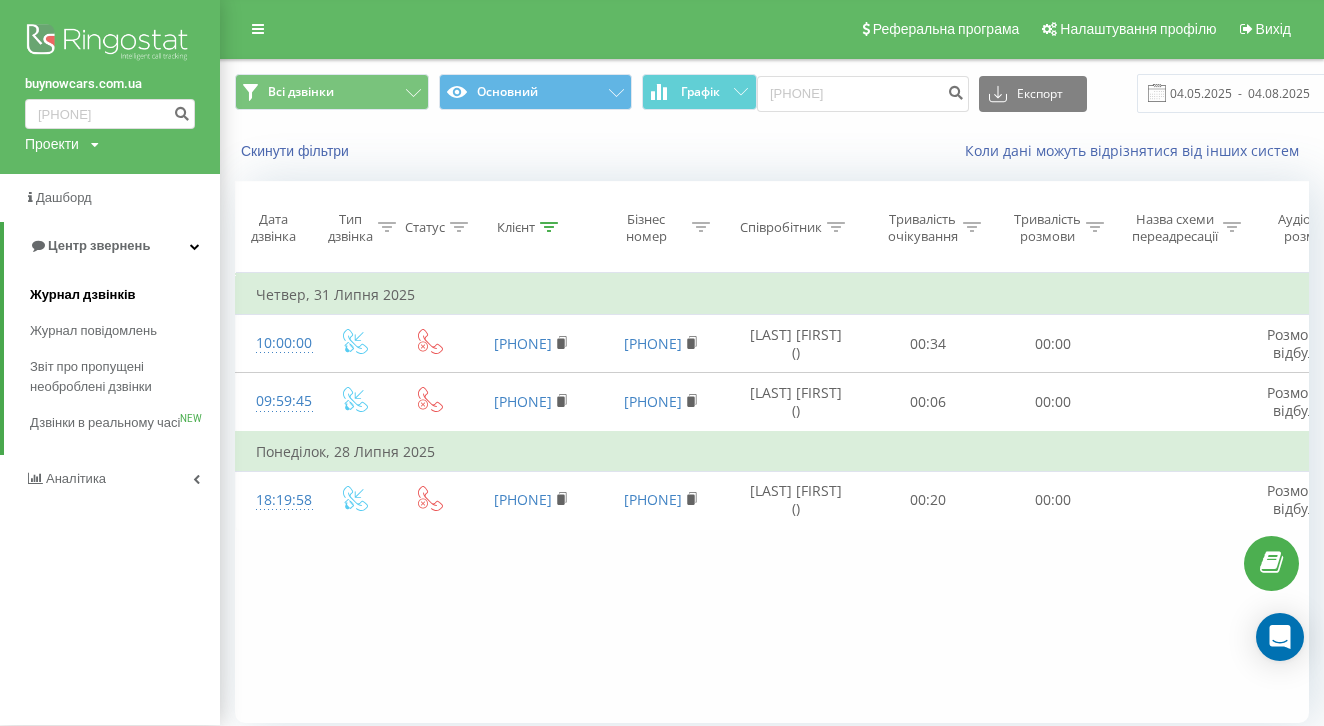 click on "Журнал дзвінків" at bounding box center (83, 295) 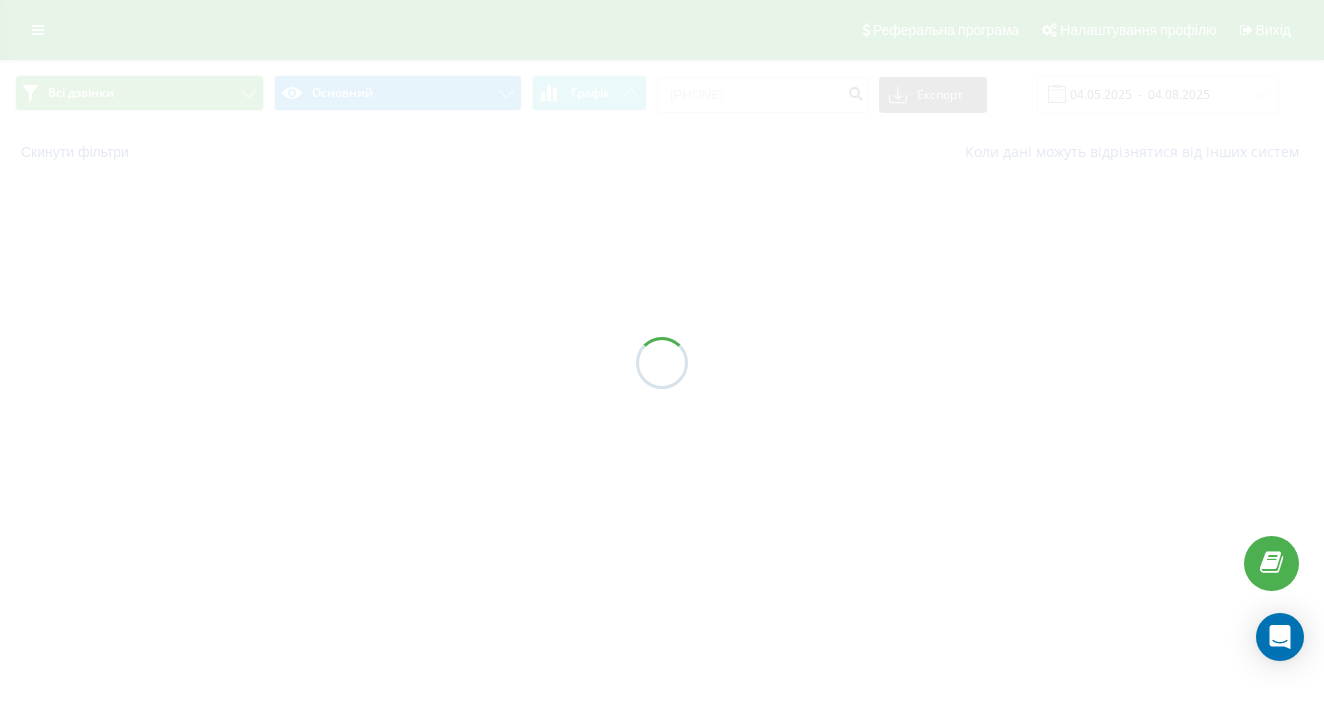scroll, scrollTop: 0, scrollLeft: 0, axis: both 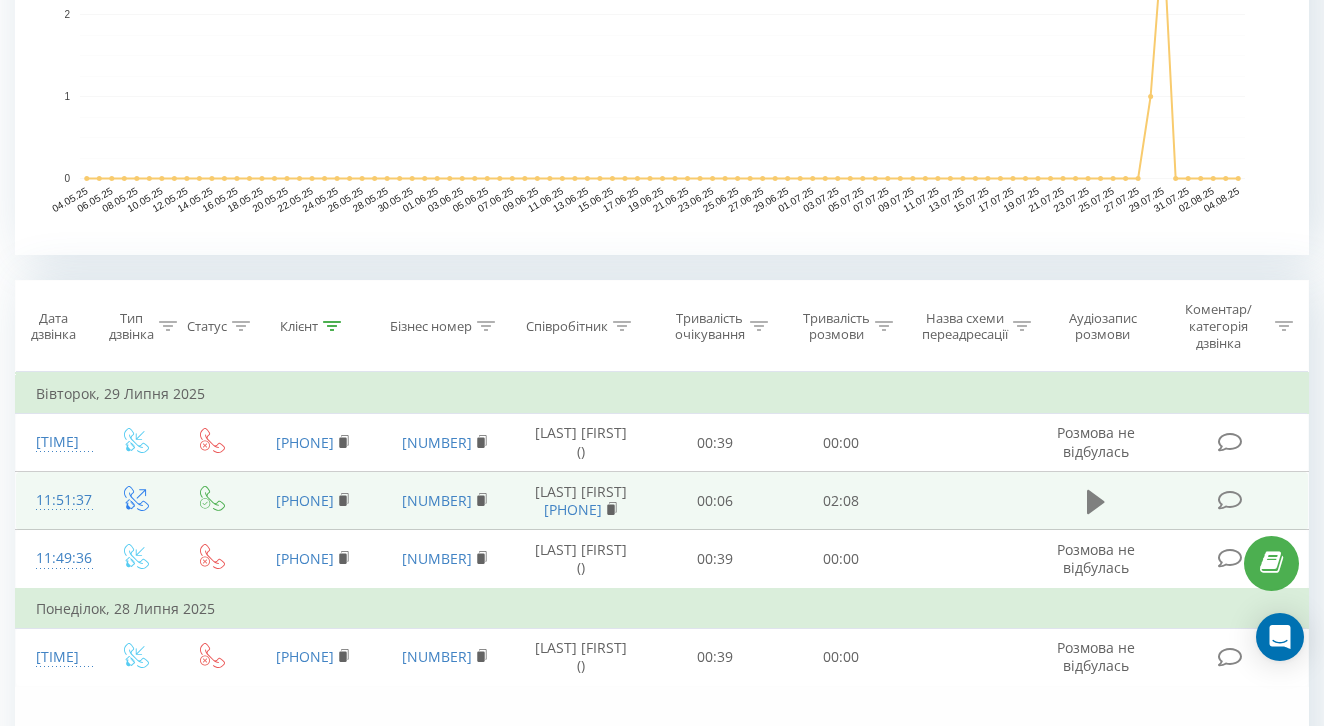 click at bounding box center (1096, 502) 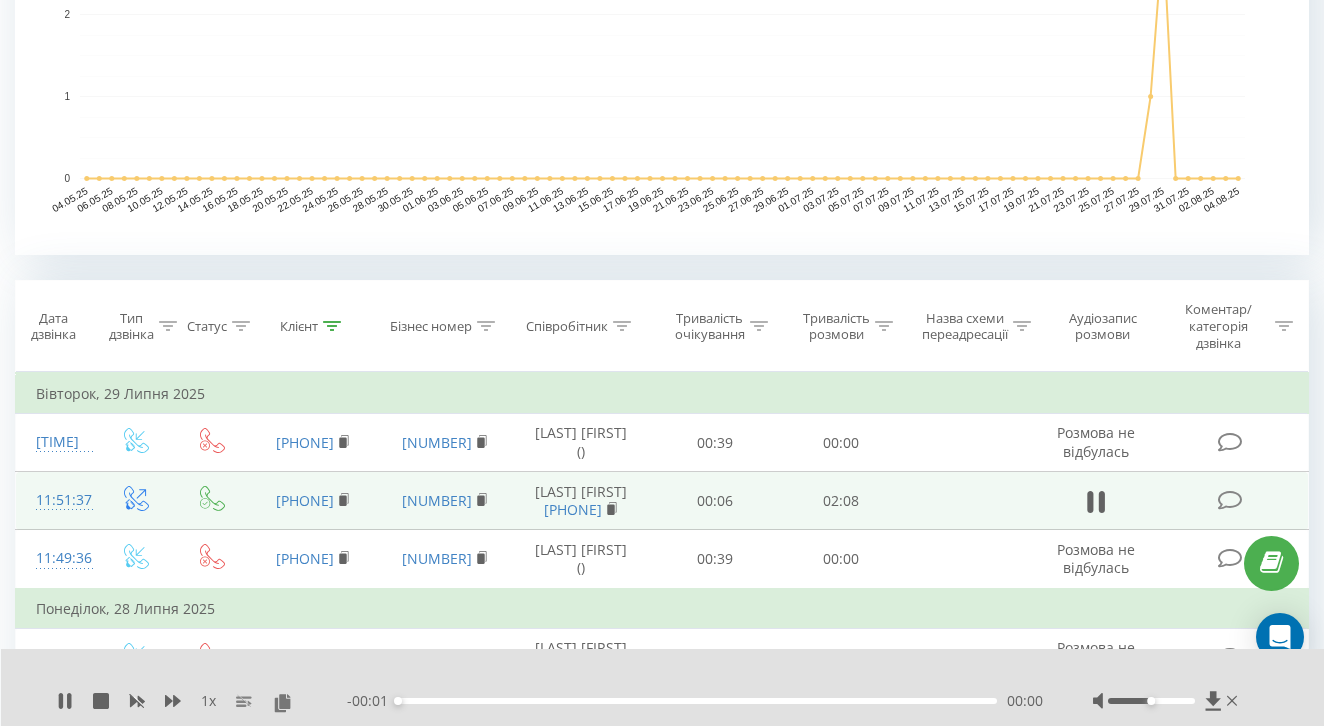 scroll, scrollTop: 634, scrollLeft: 0, axis: vertical 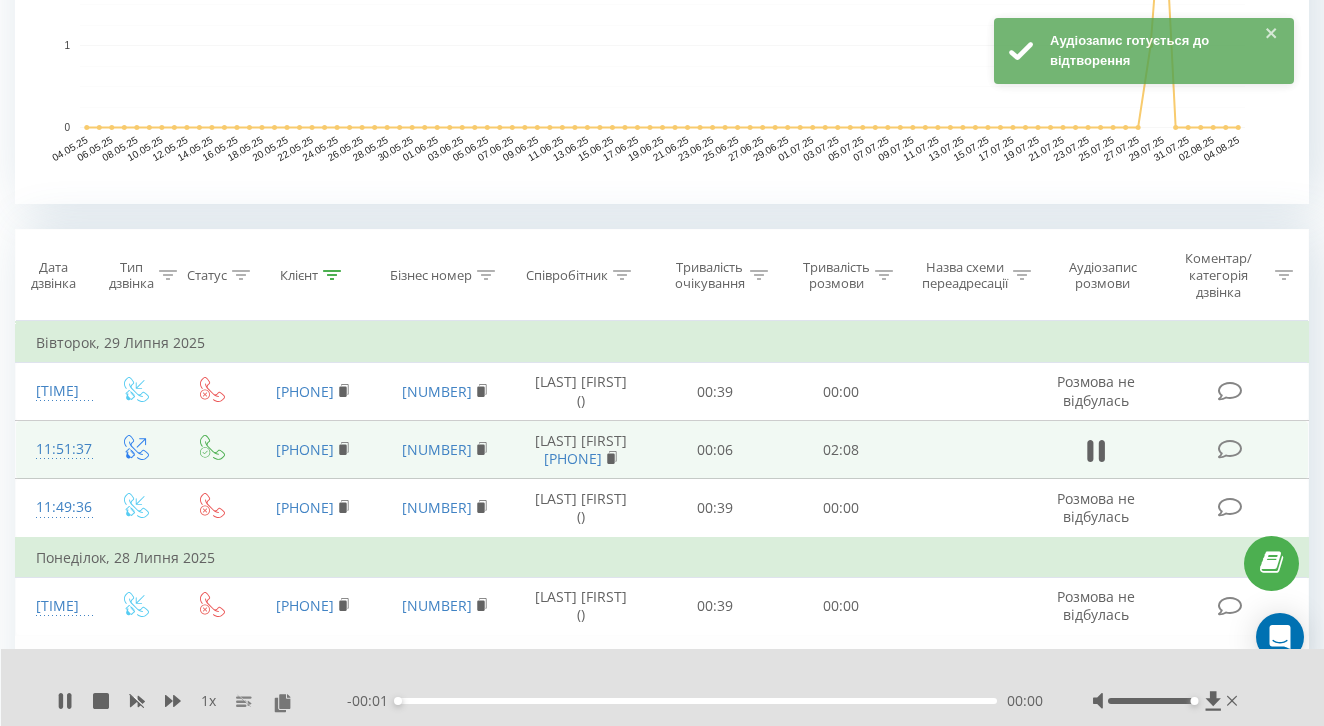 drag, startPoint x: 1150, startPoint y: 702, endPoint x: 1323, endPoint y: 703, distance: 173.00288 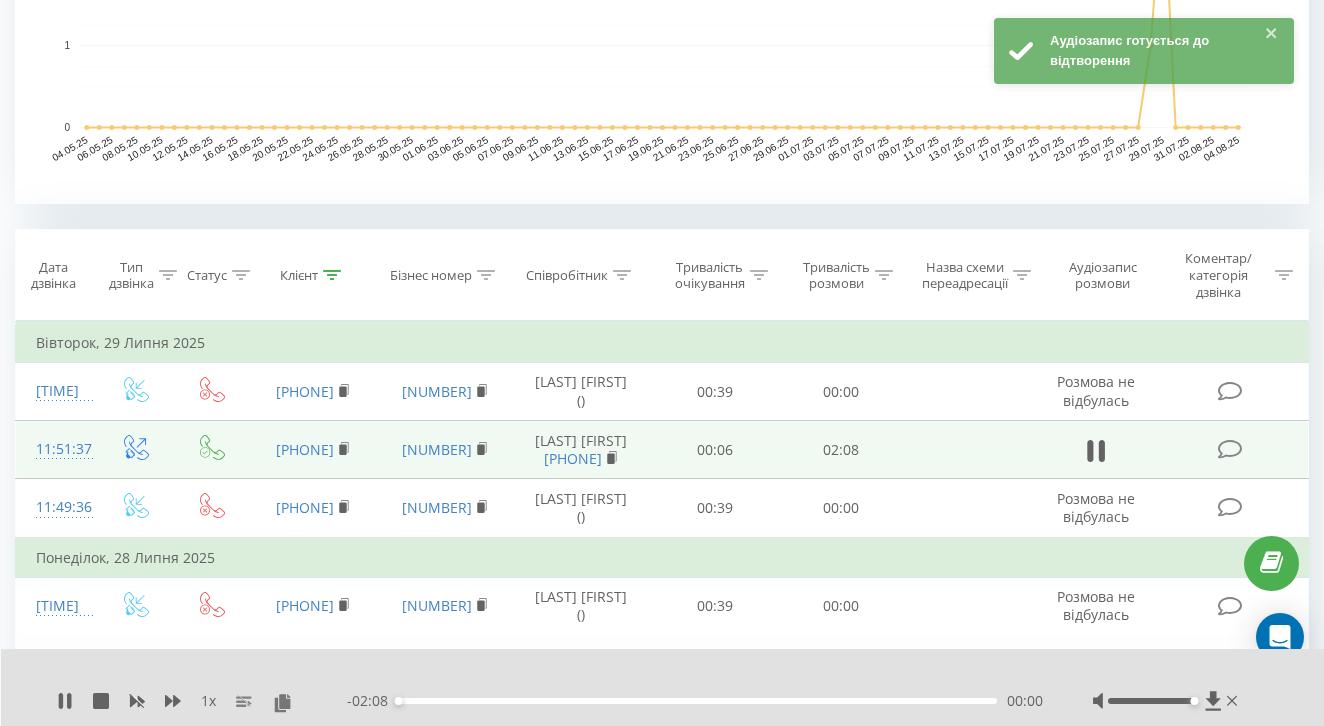 click on "- 02:08 00:00   00:00" at bounding box center [695, 701] 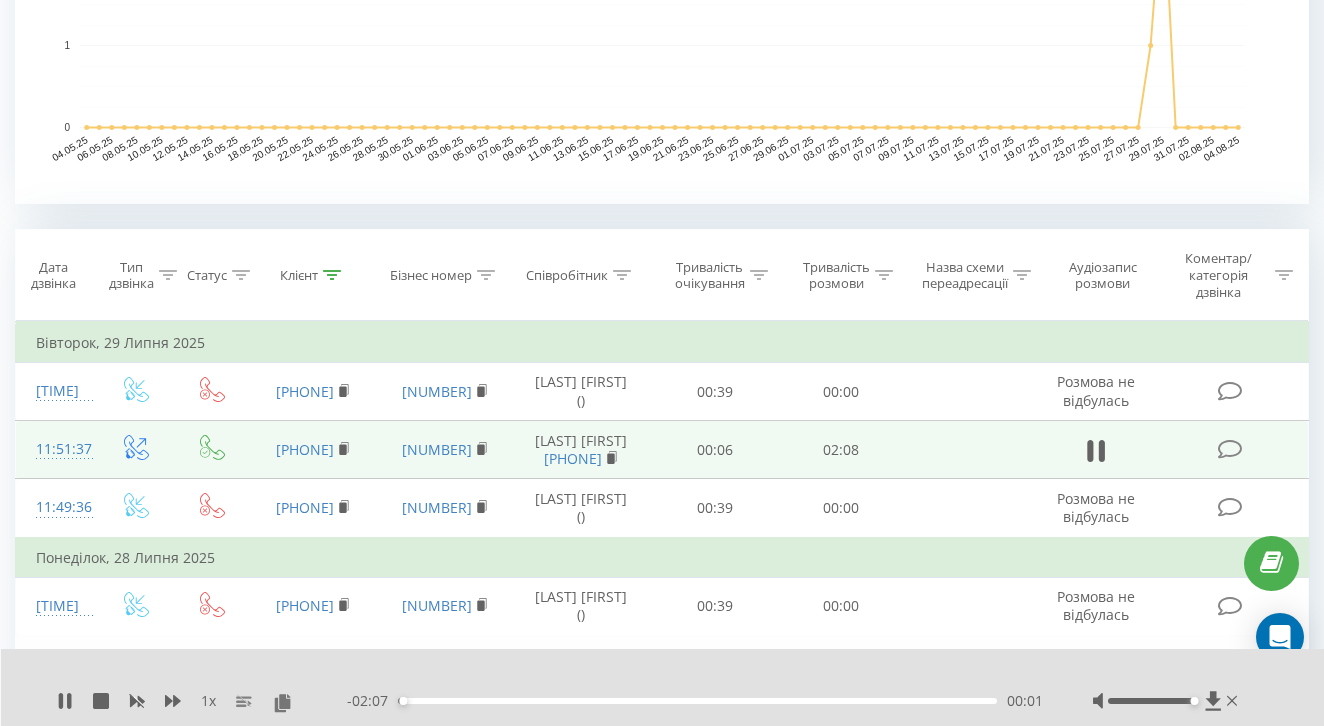 click on "00:01" at bounding box center (697, 701) 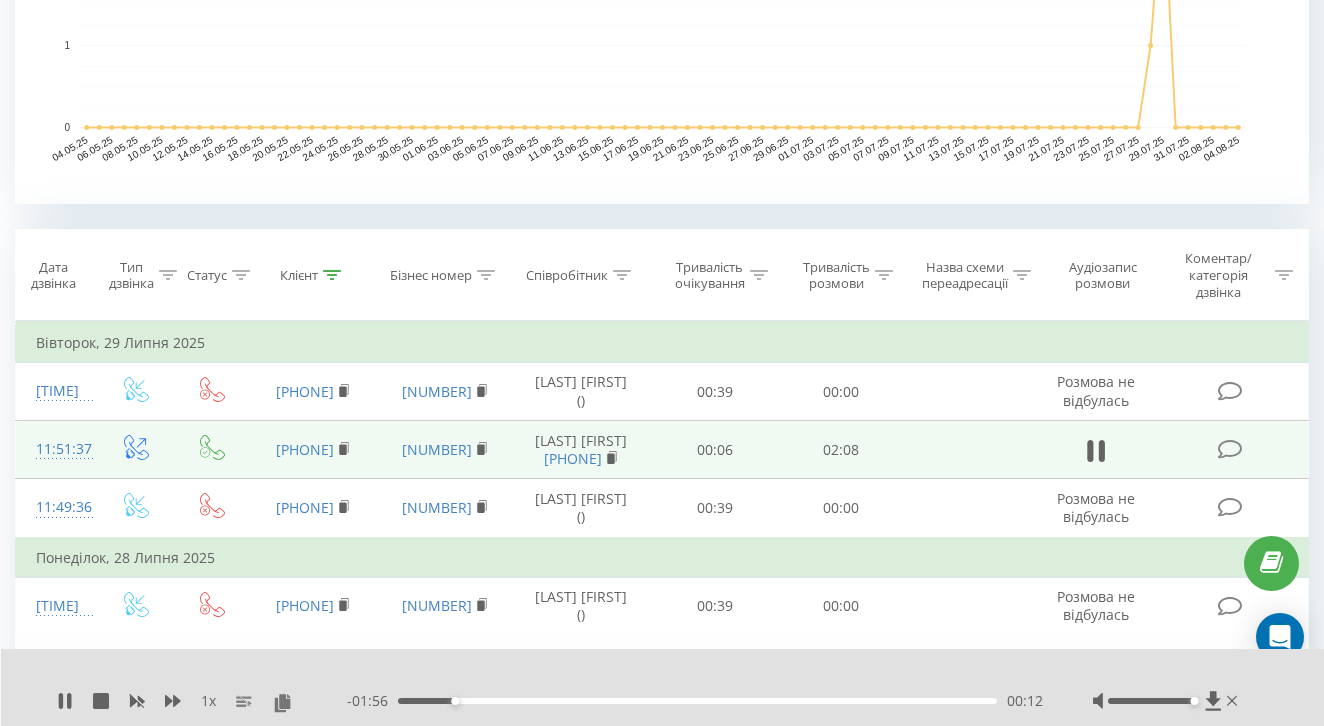 click on "1 x  - 01:56 00:12   00:12" at bounding box center (663, 687) 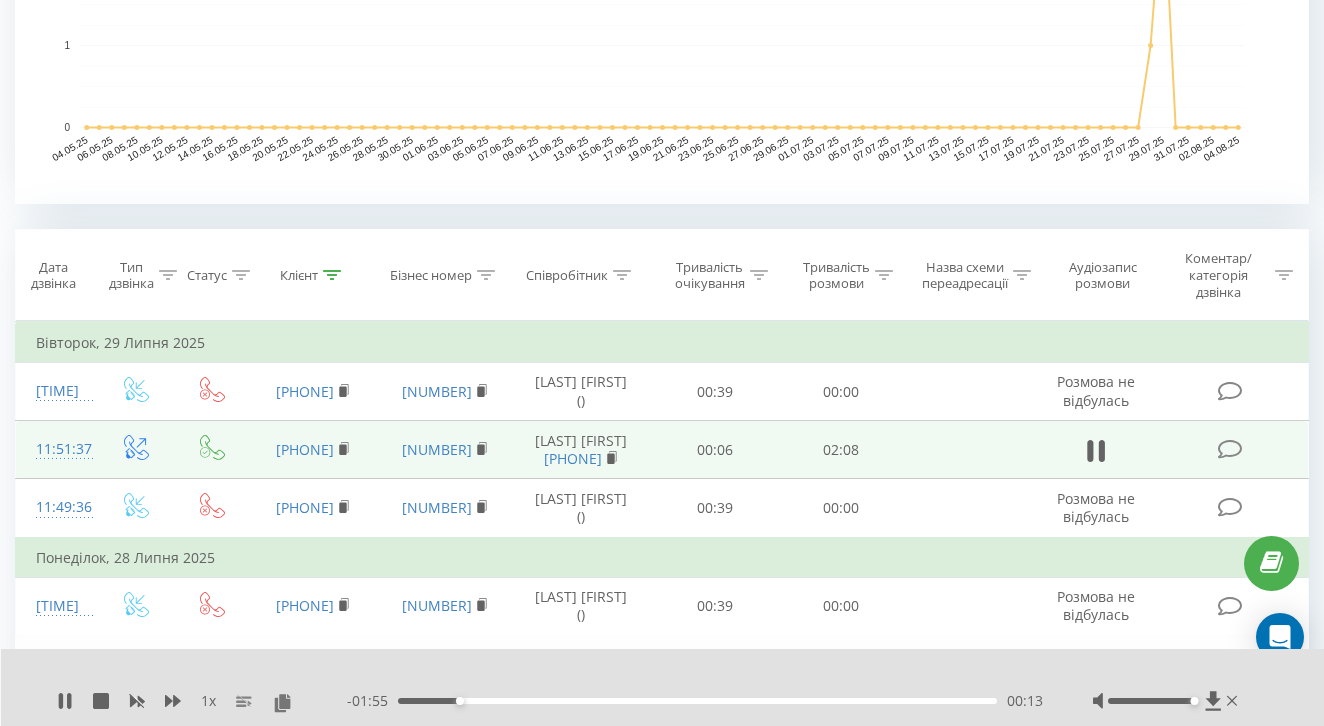 click on "00:13" at bounding box center [697, 701] 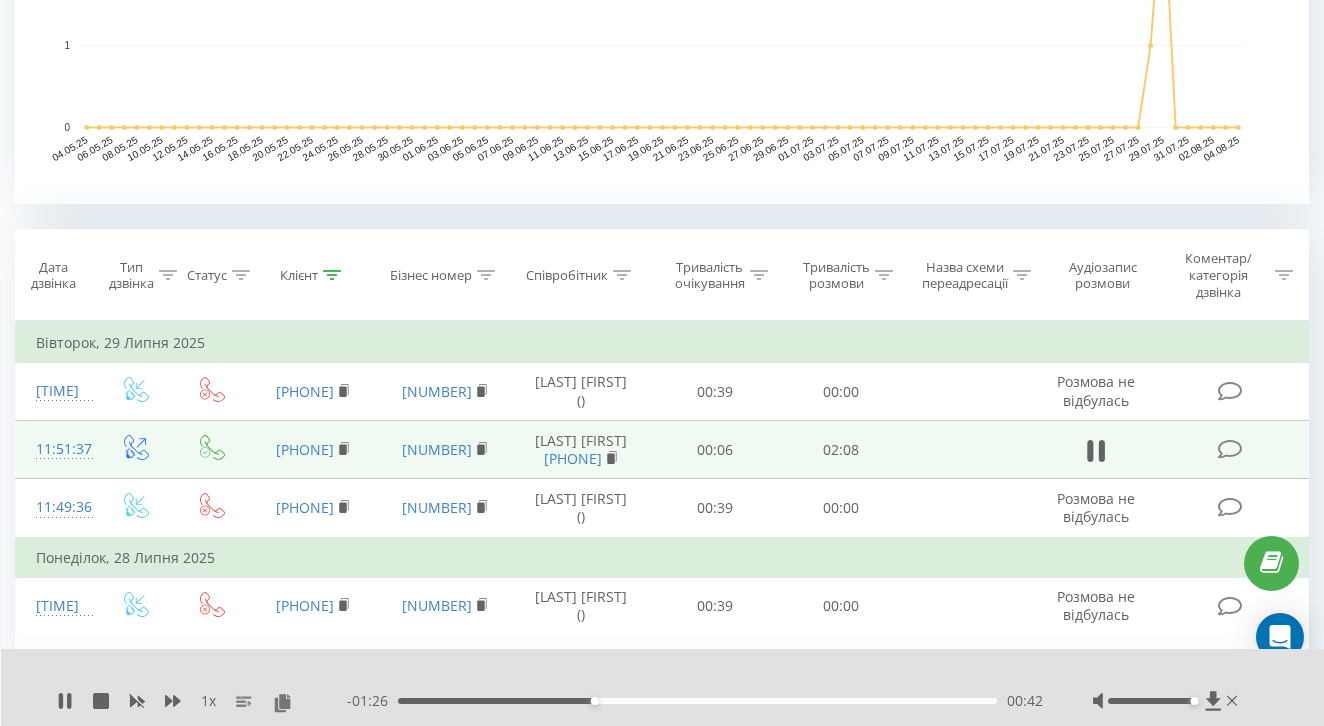 click on "- 01:26 00:42   00:42" at bounding box center (695, 701) 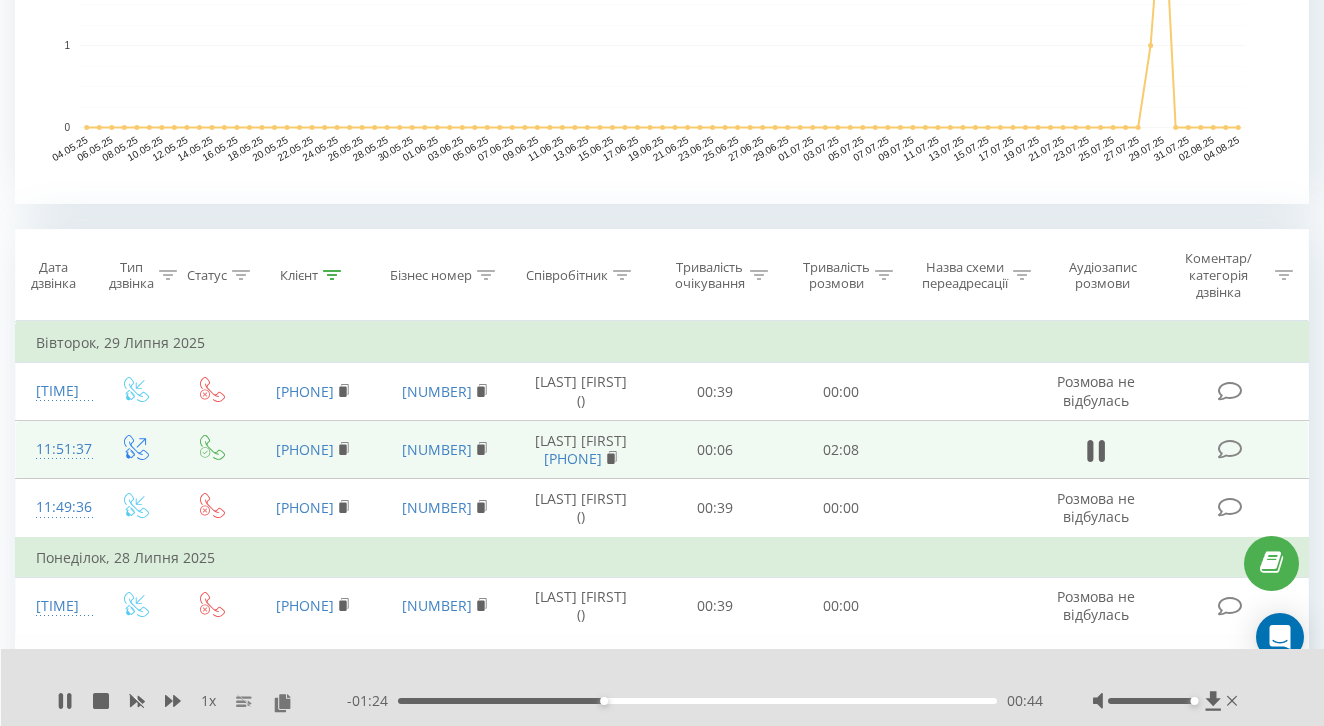click on "- 01:24 00:44   00:44" at bounding box center [695, 701] 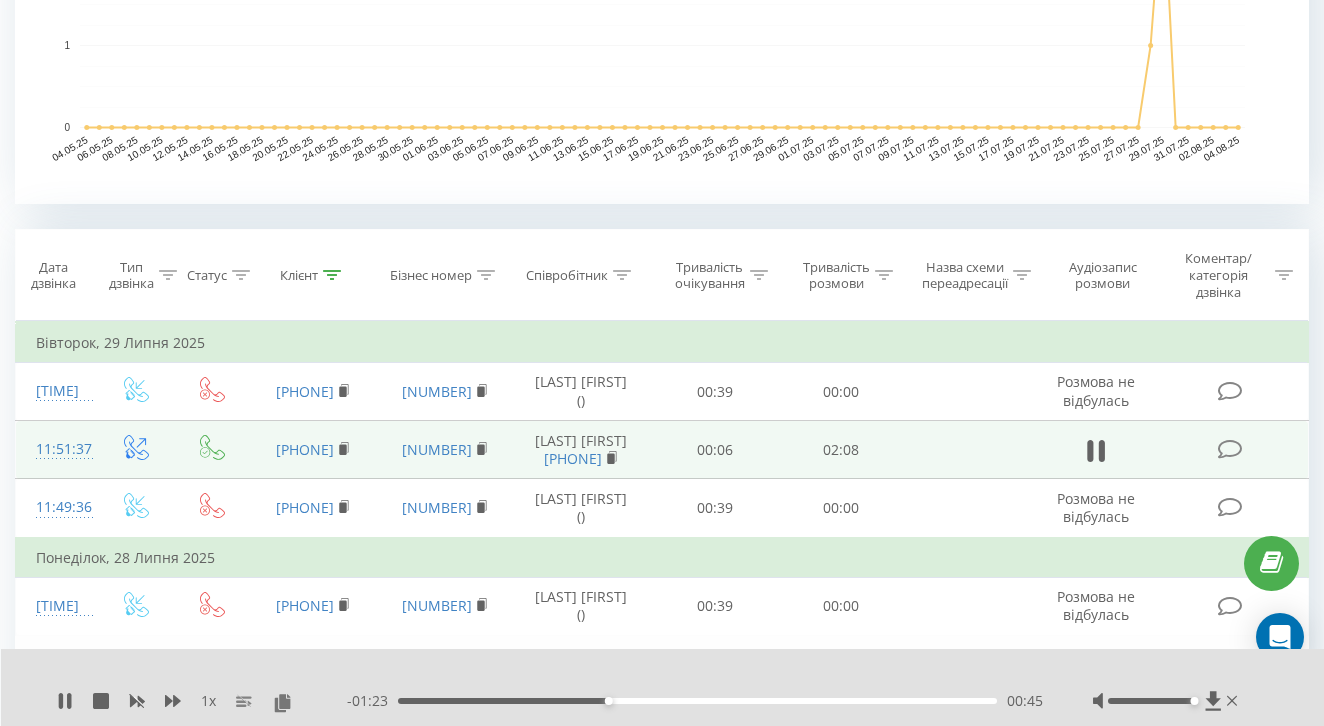 click on "00:45" at bounding box center (697, 701) 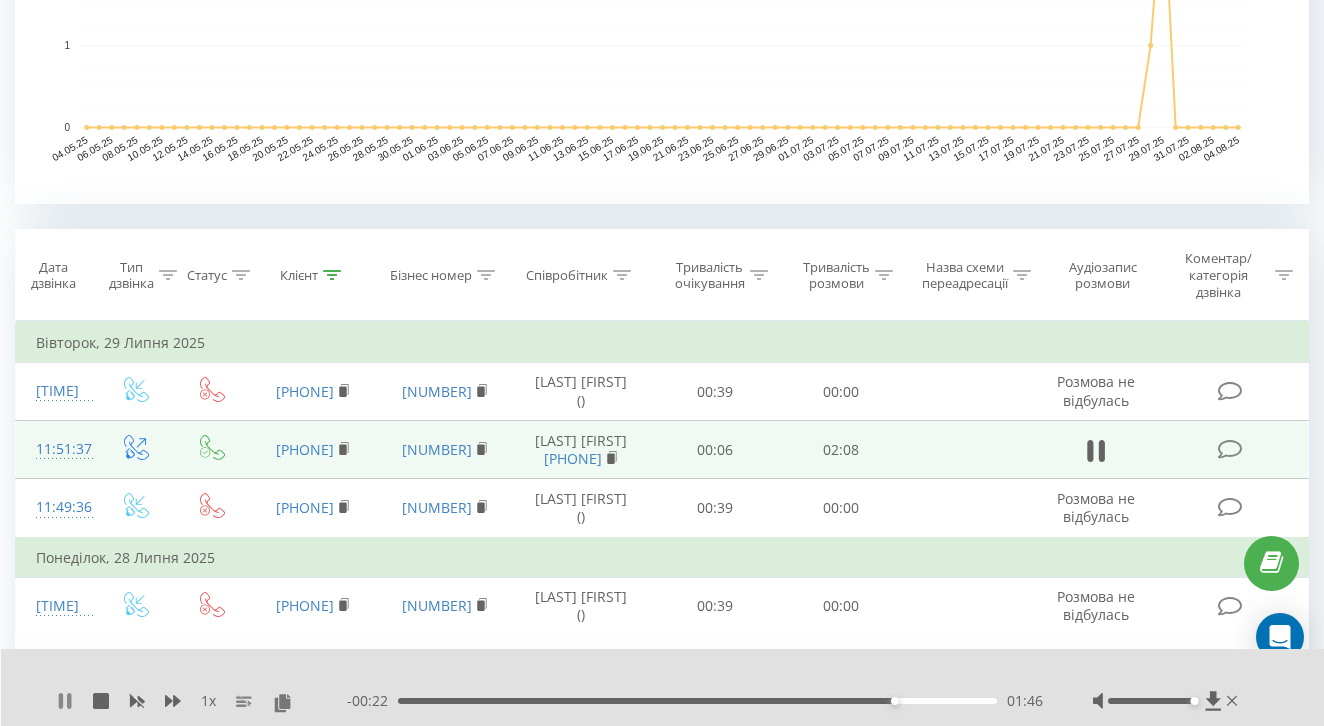 click 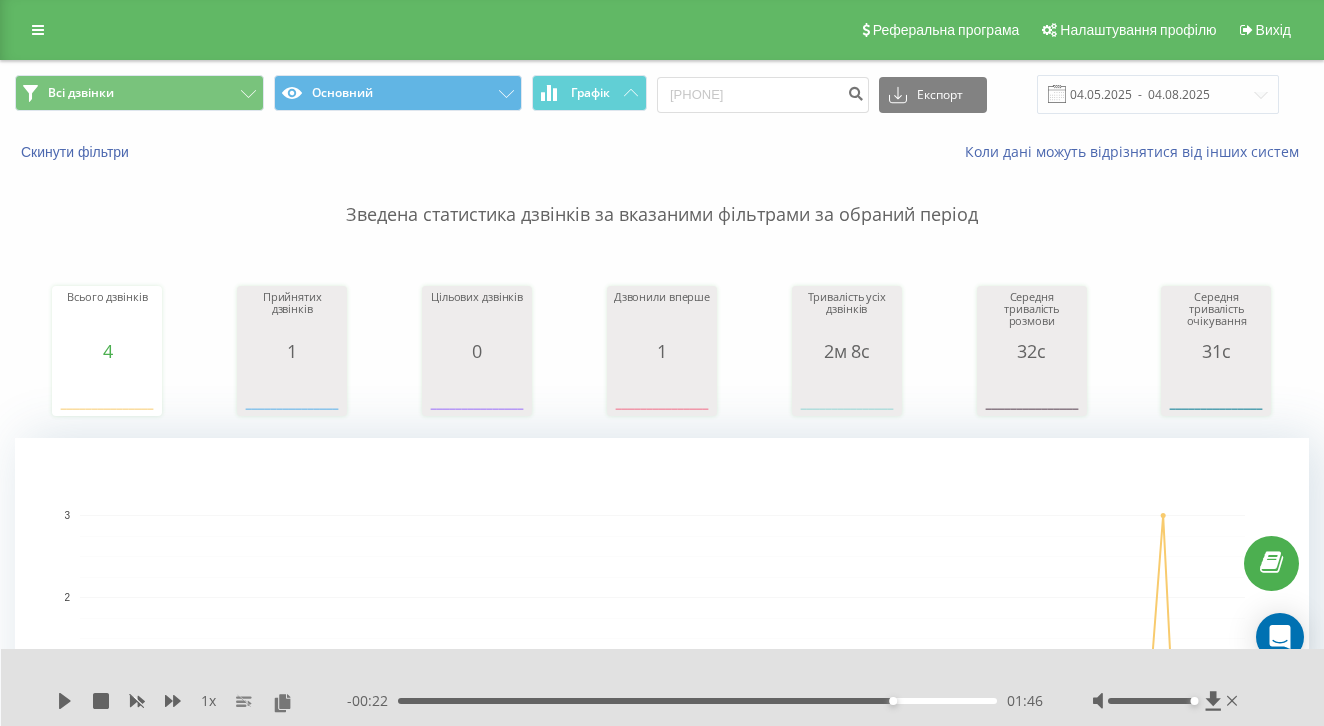 scroll, scrollTop: 0, scrollLeft: 0, axis: both 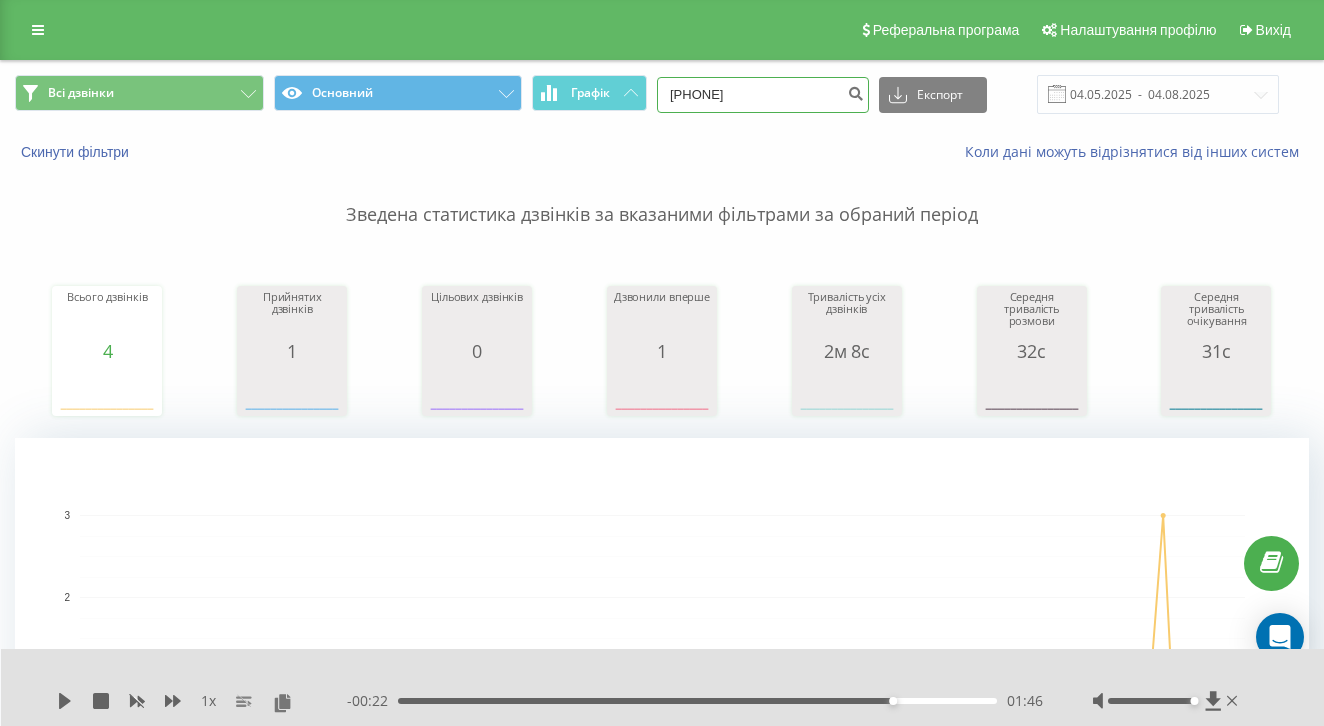 click on "0969706969" at bounding box center [763, 95] 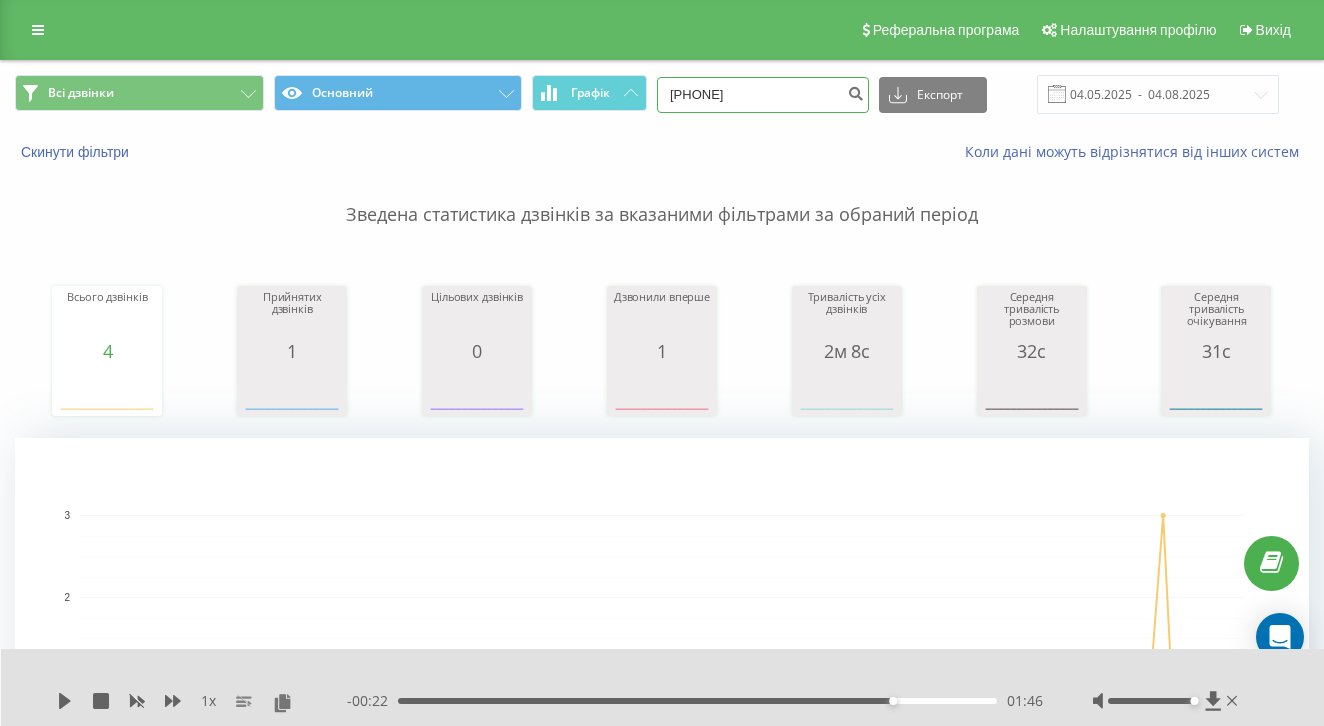 click on "0969706969" at bounding box center [763, 95] 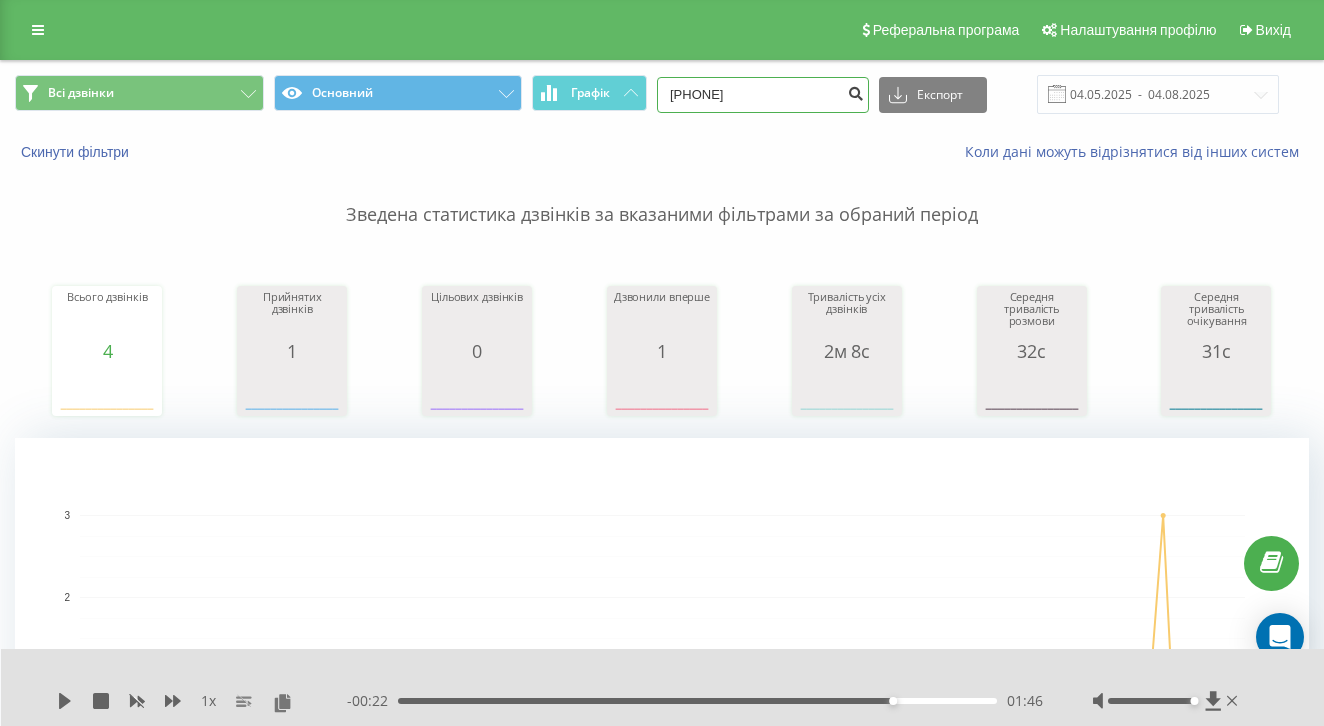 type on "0671453911" 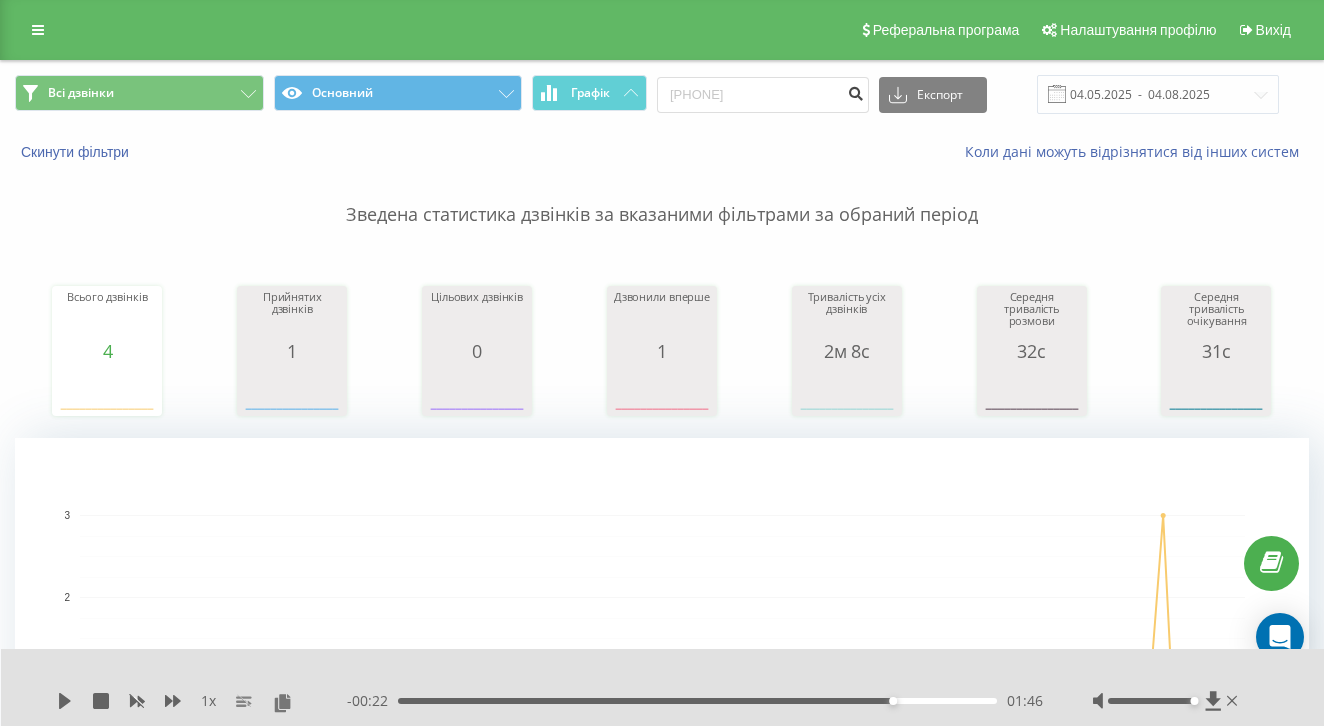click at bounding box center [855, 91] 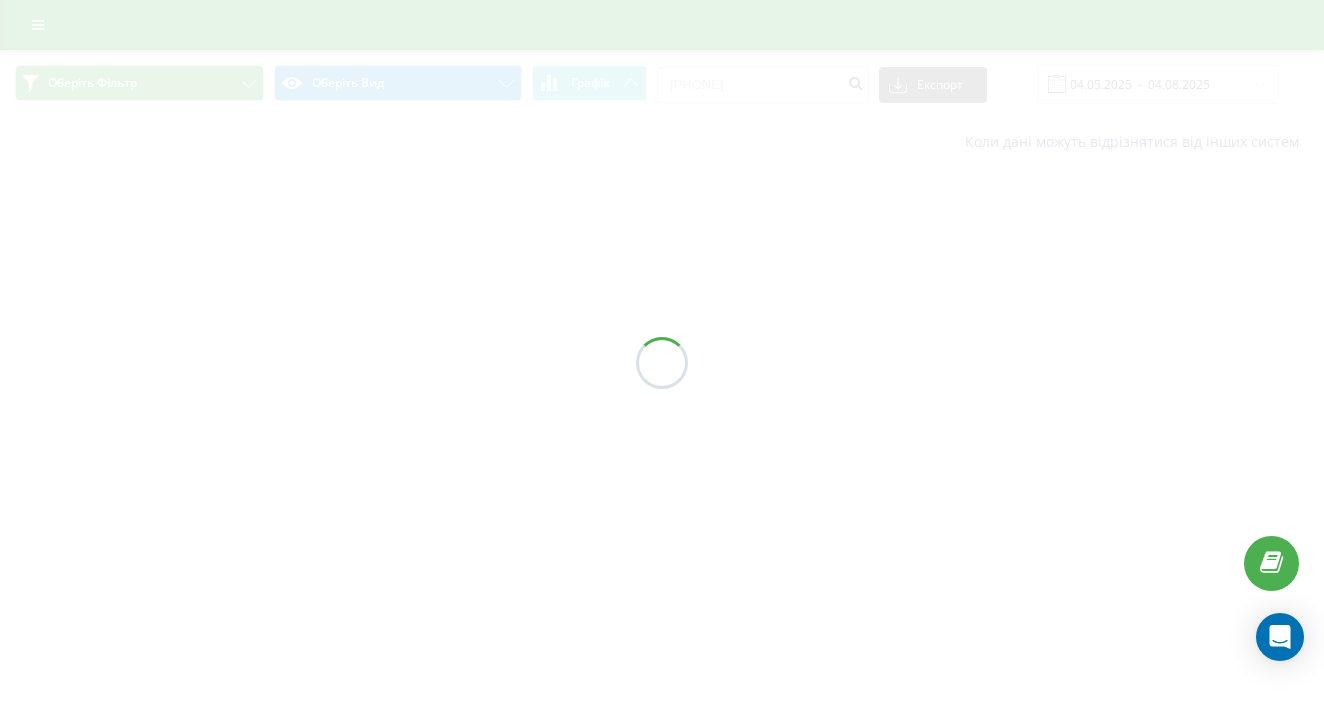 scroll, scrollTop: 0, scrollLeft: 0, axis: both 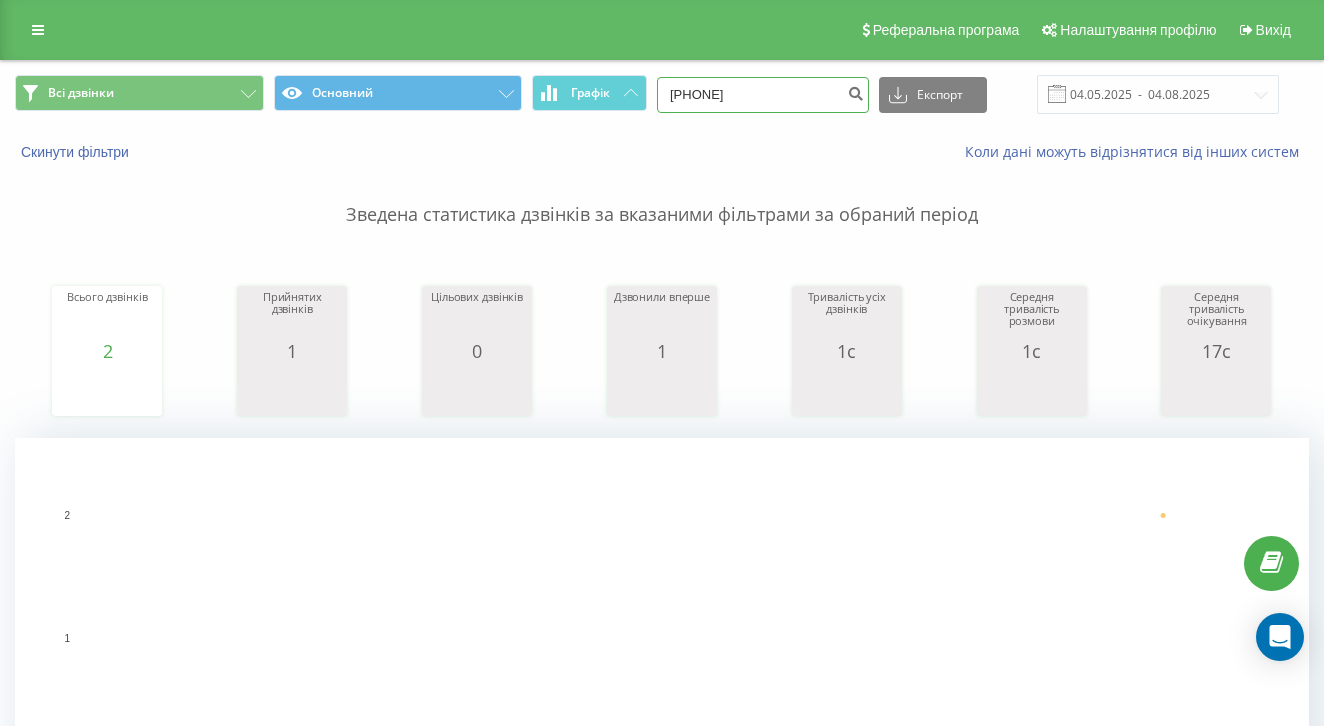 click on "[PHONE]" at bounding box center (763, 95) 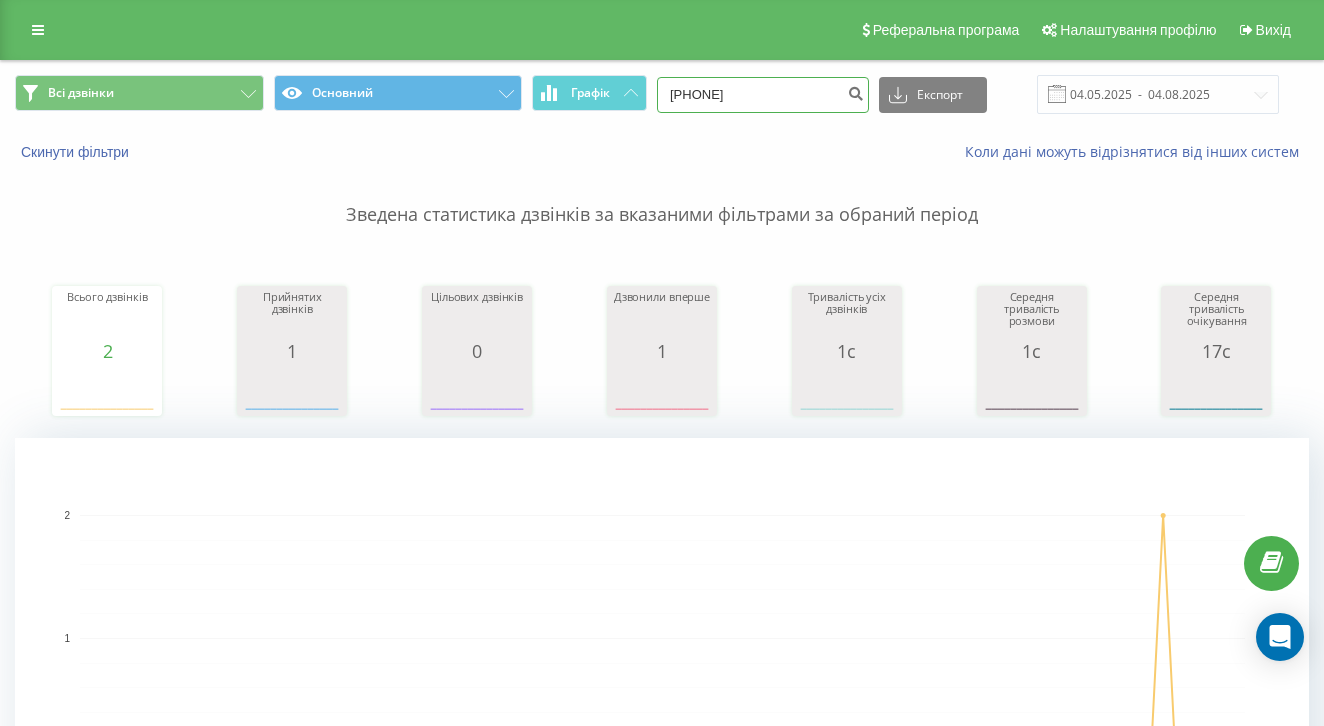 click on "0671453911" at bounding box center [763, 95] 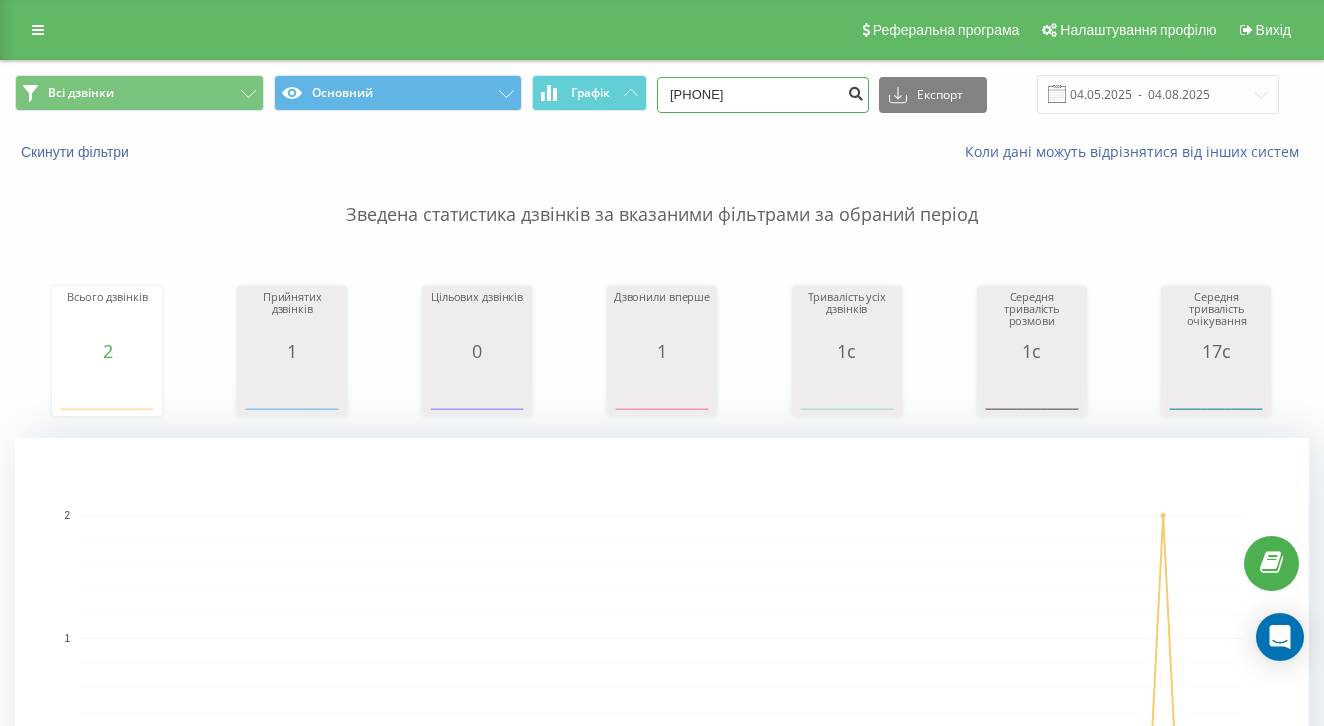 type on "0934531061" 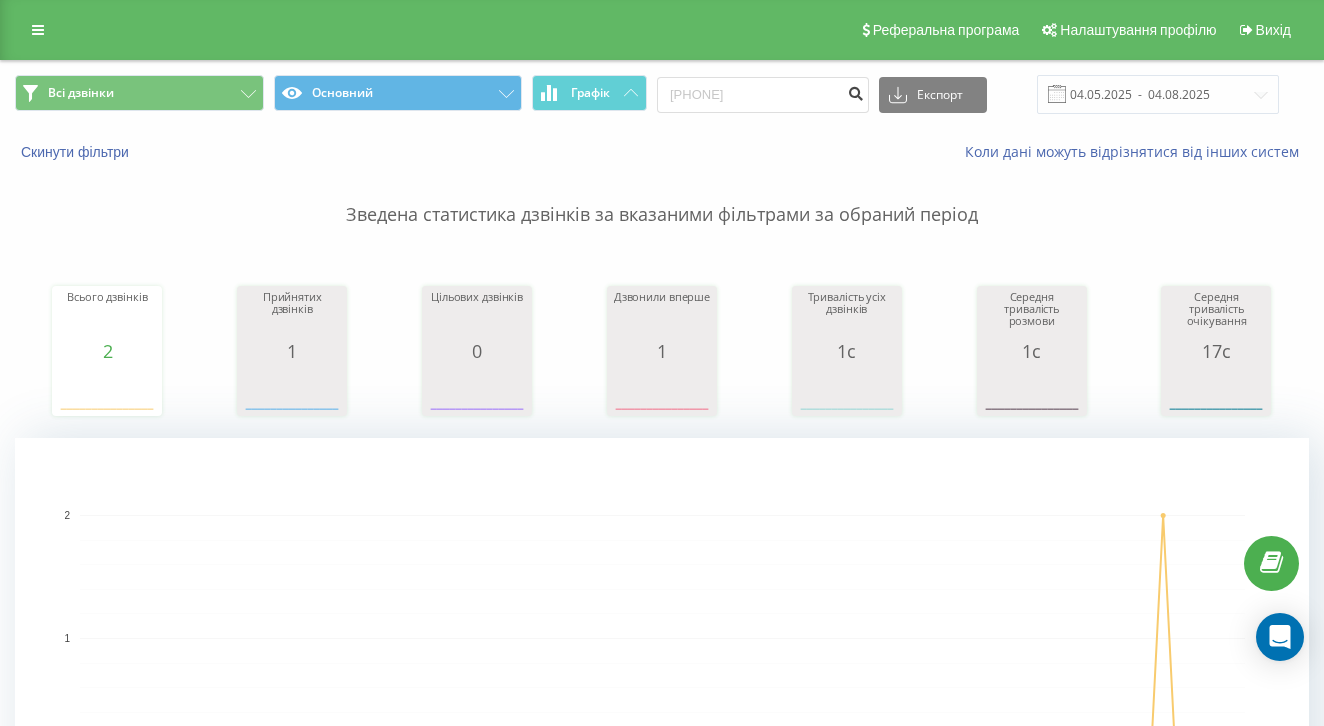 click at bounding box center (855, 91) 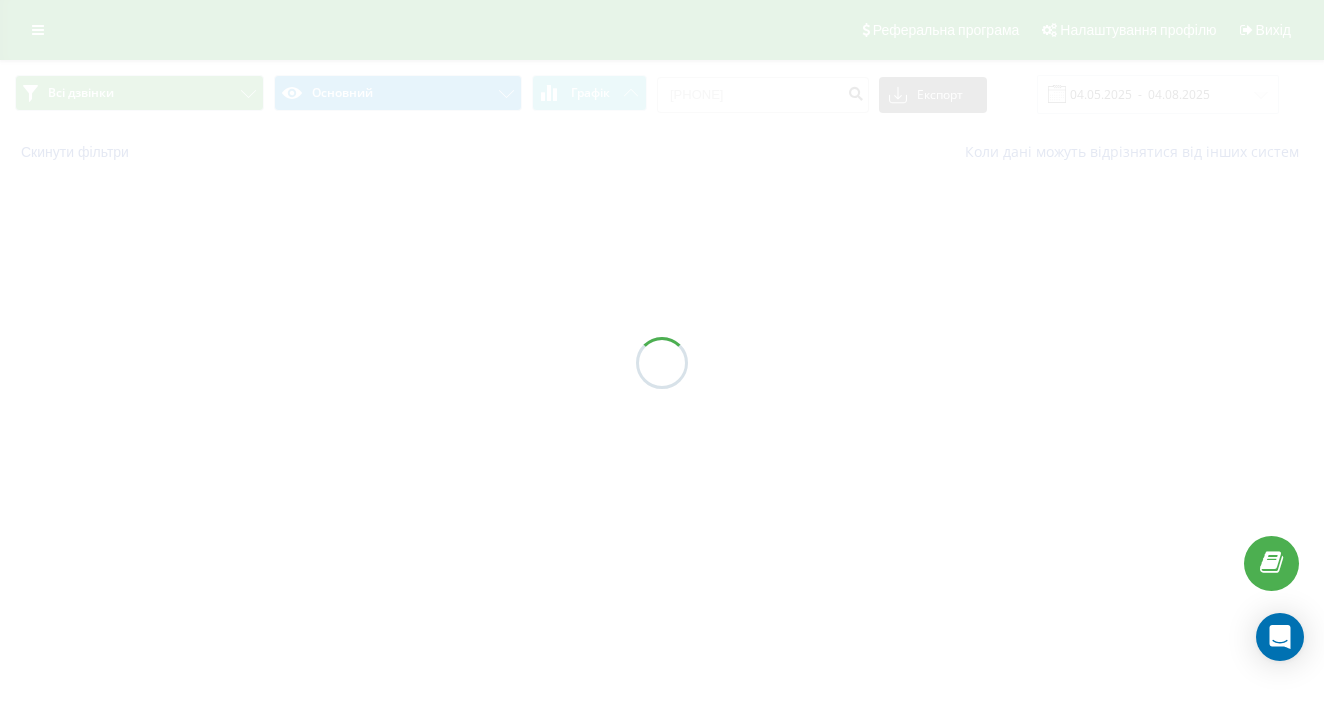 scroll, scrollTop: 0, scrollLeft: 0, axis: both 